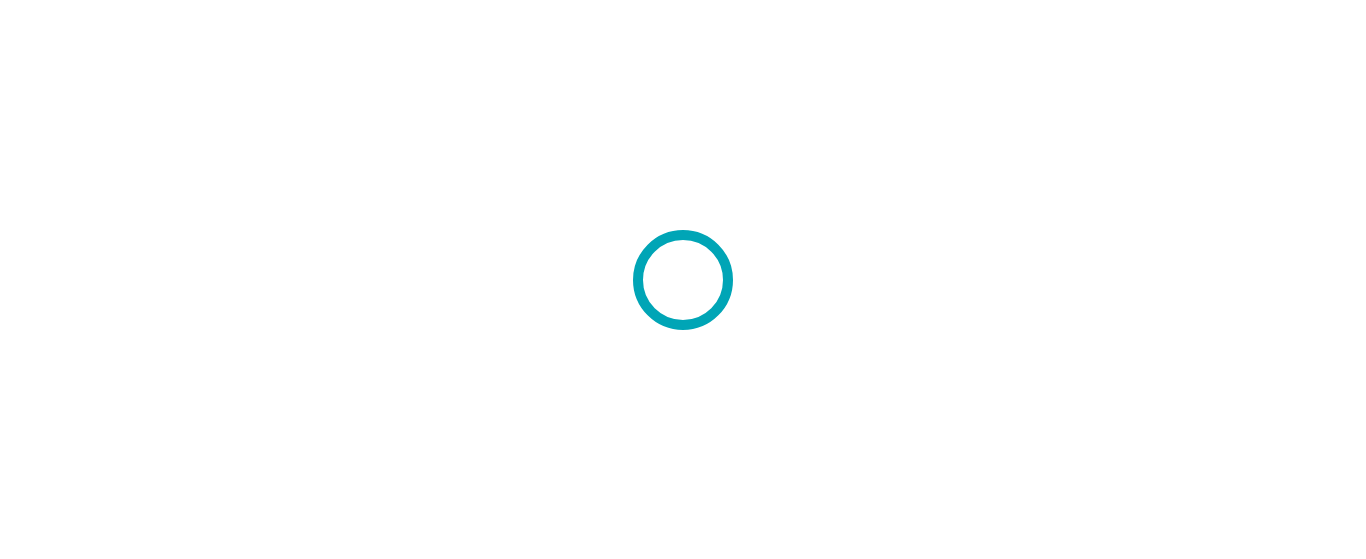 scroll, scrollTop: 0, scrollLeft: 0, axis: both 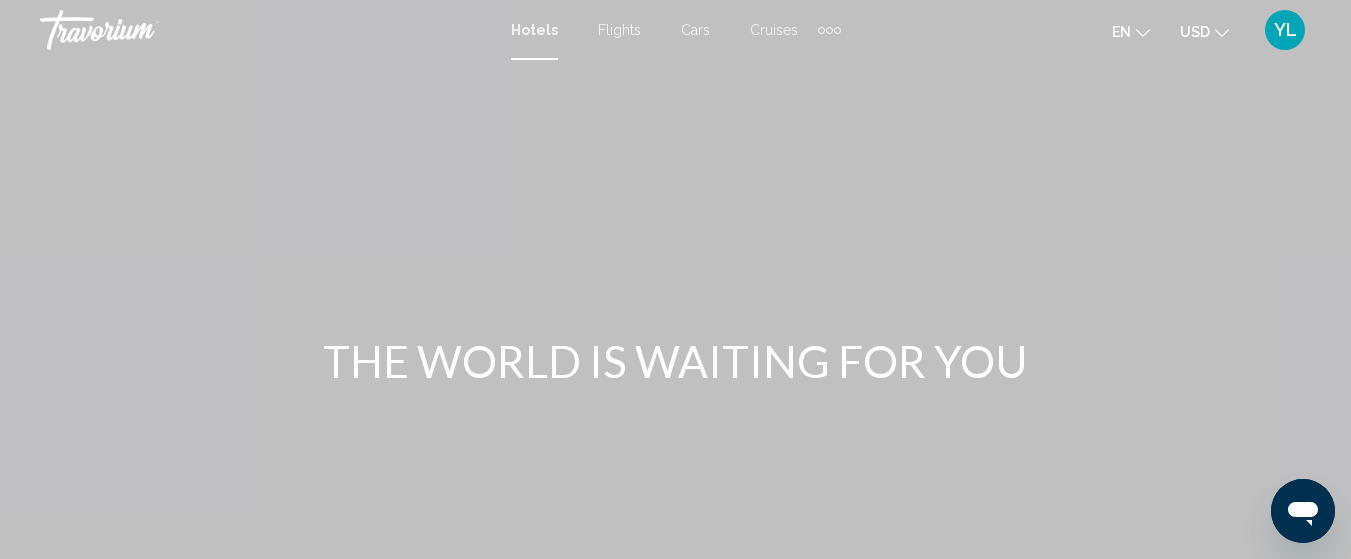 click on "Hotels" at bounding box center (534, 30) 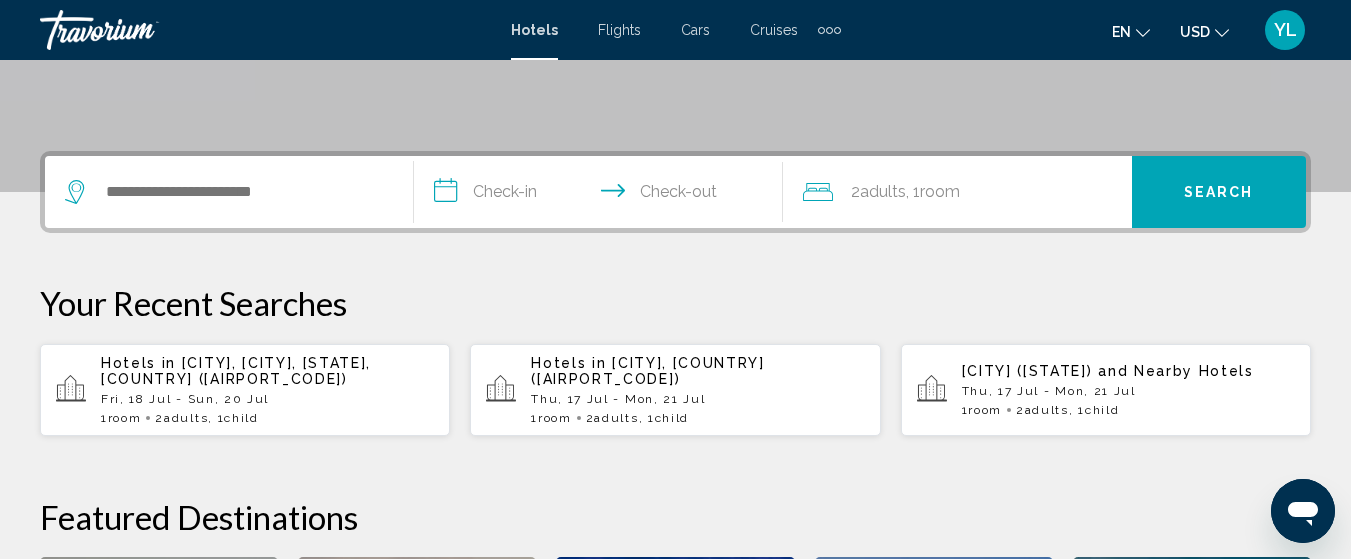 scroll, scrollTop: 391, scrollLeft: 0, axis: vertical 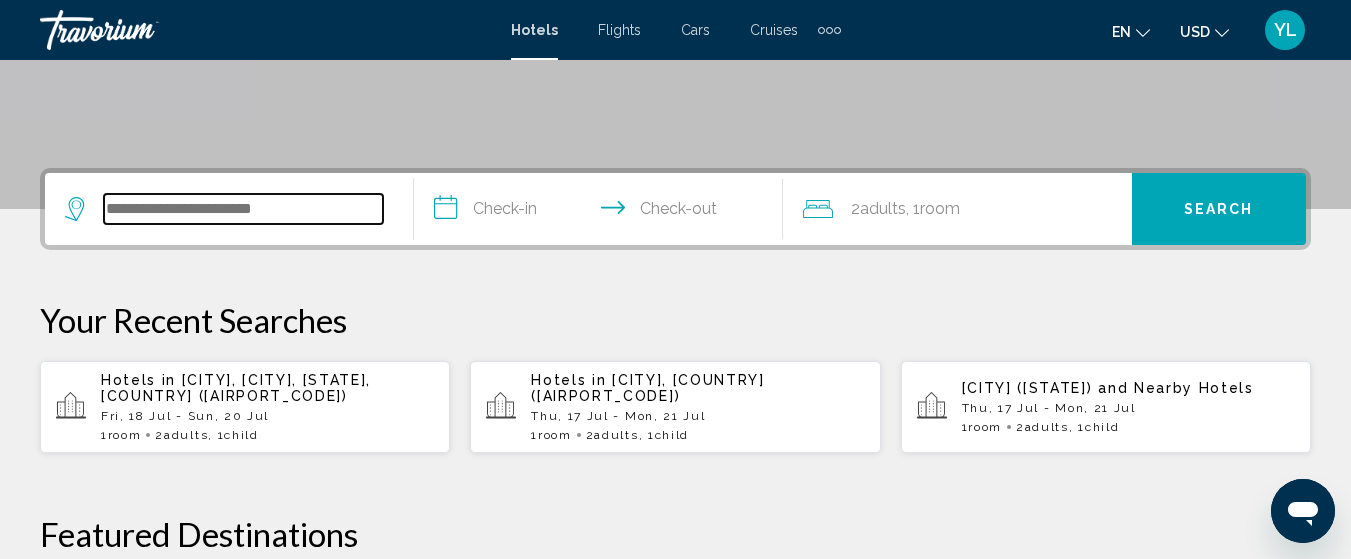 click at bounding box center (243, 209) 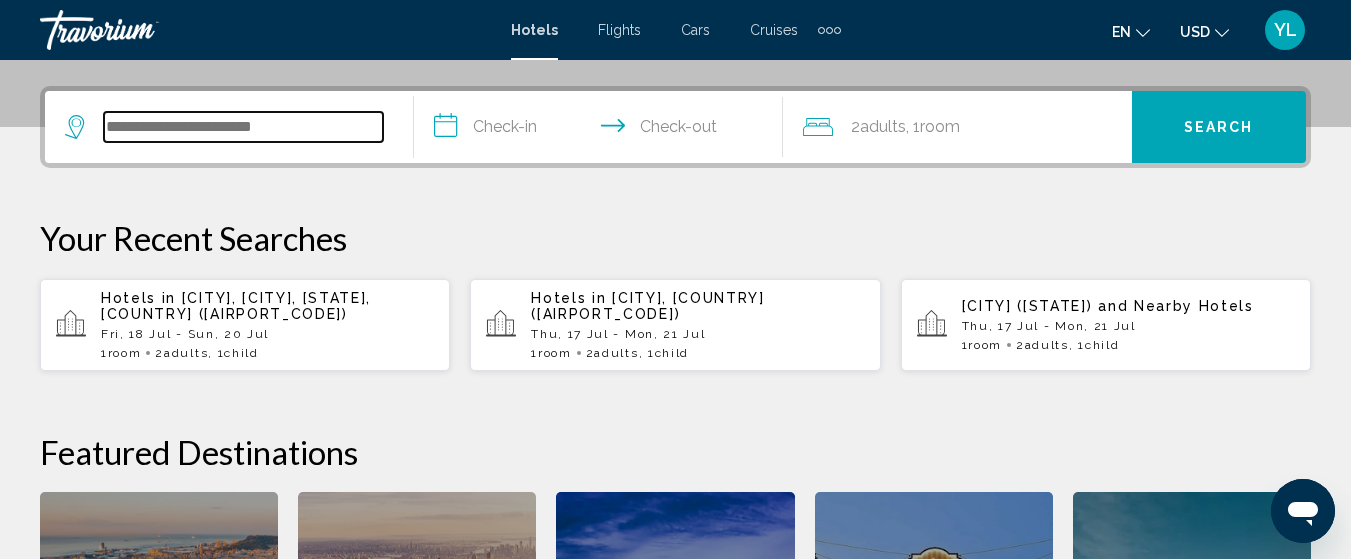 scroll, scrollTop: 494, scrollLeft: 0, axis: vertical 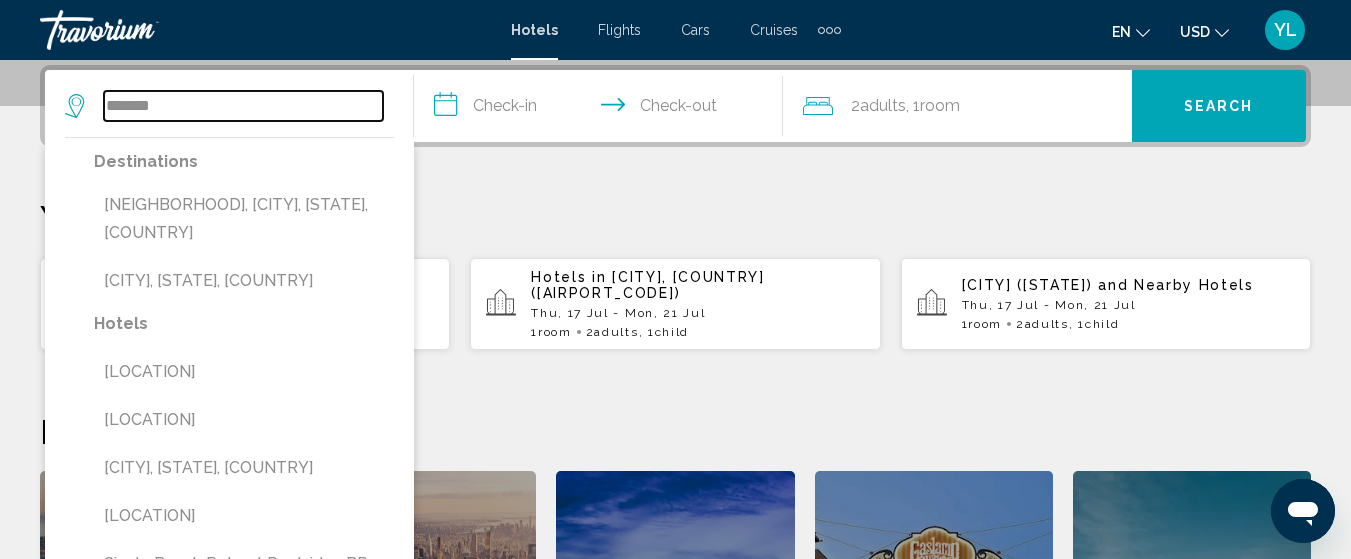 type on "******" 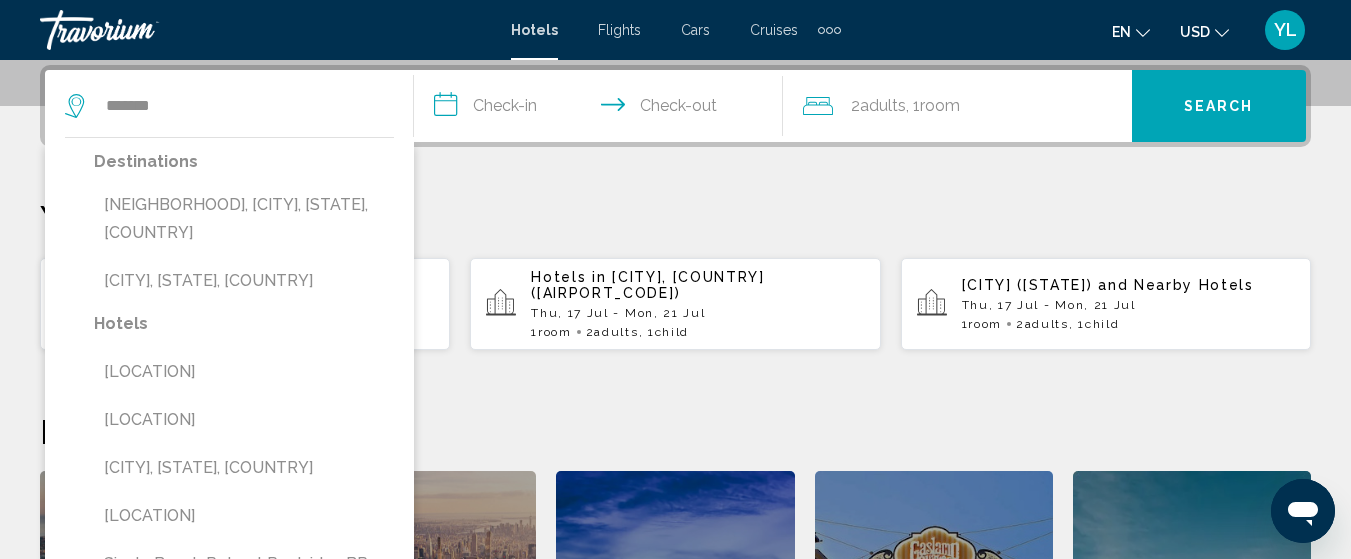 click on "[NEIGHBORHOOD], [CITY], [STATE], [COUNTRY]" at bounding box center (244, 219) 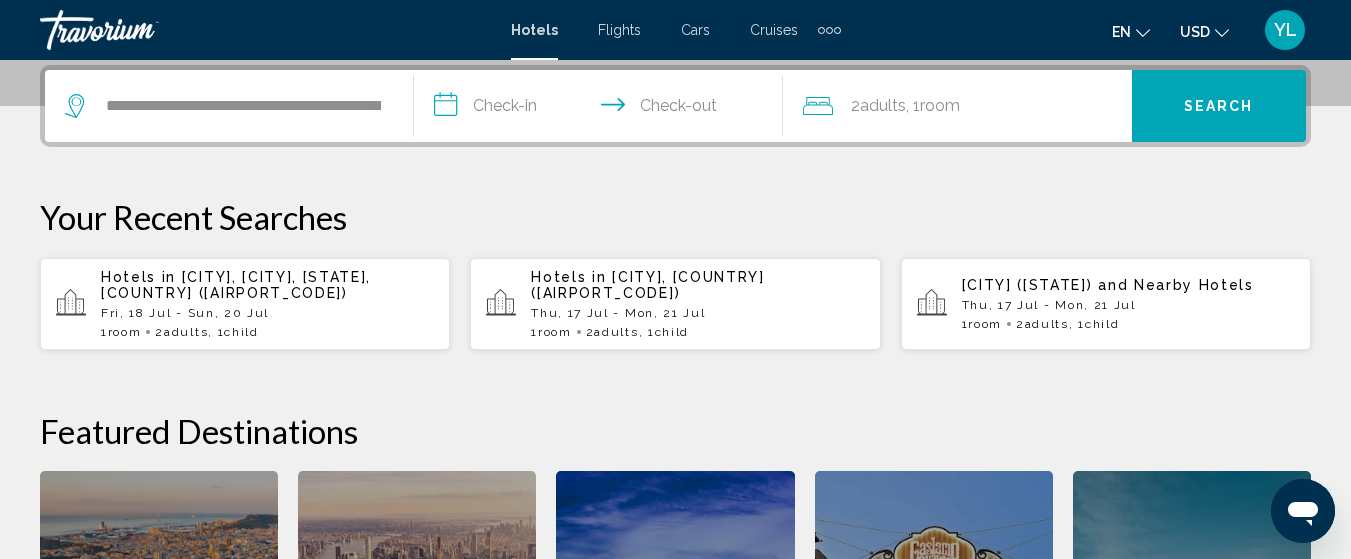click on "**********" at bounding box center [602, 109] 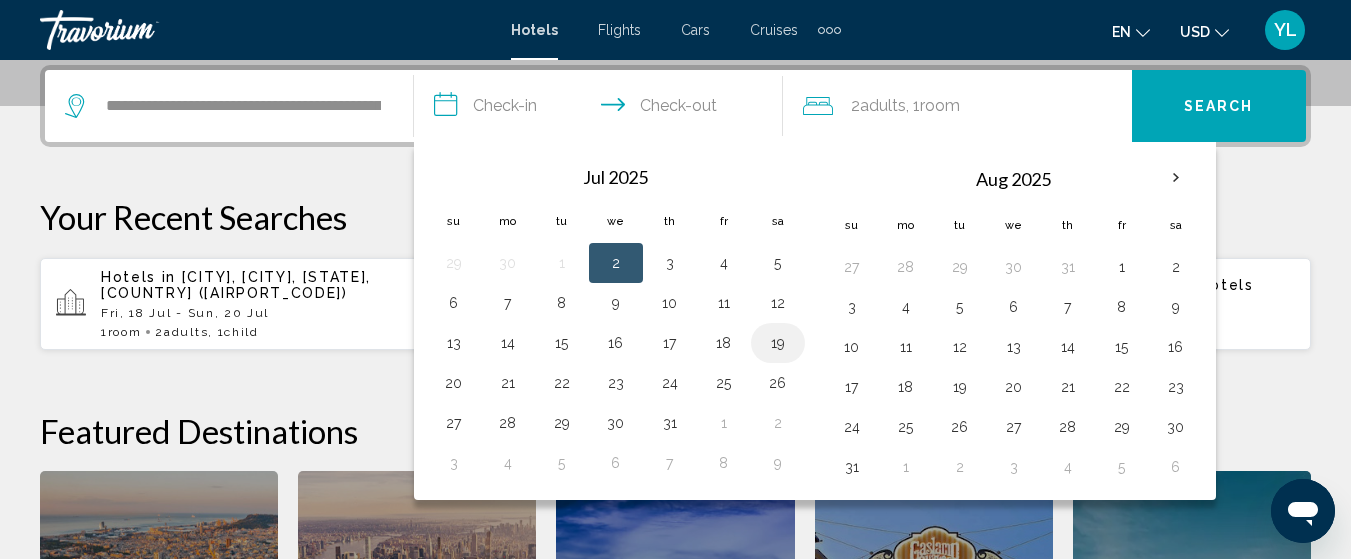click on "19" at bounding box center (778, 343) 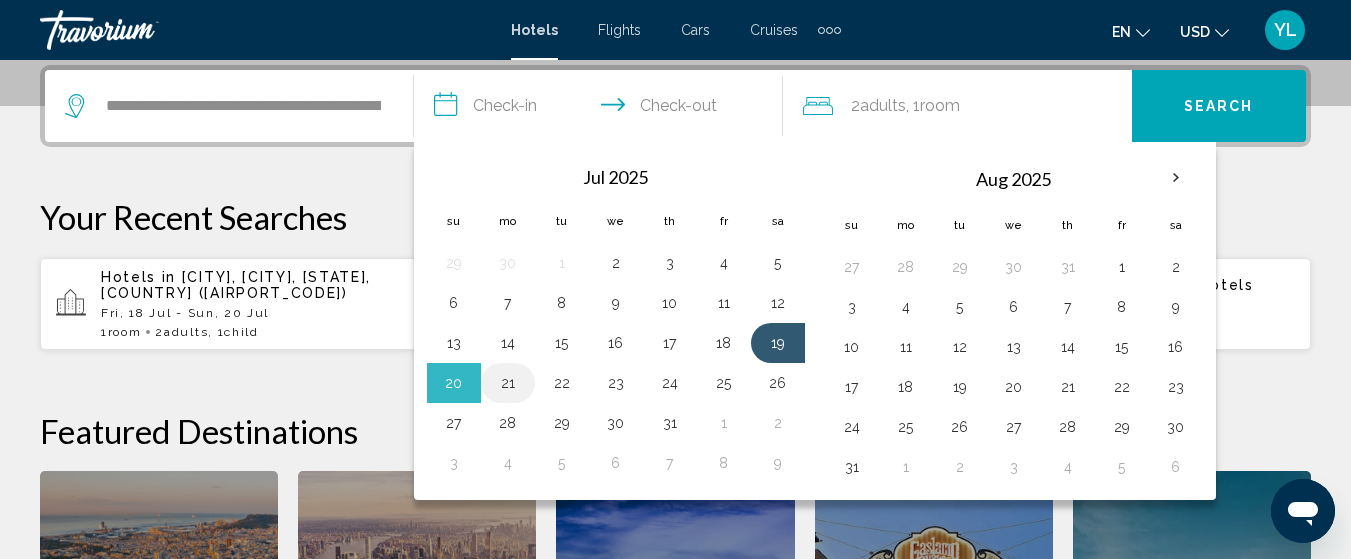 click on "21" at bounding box center (508, 383) 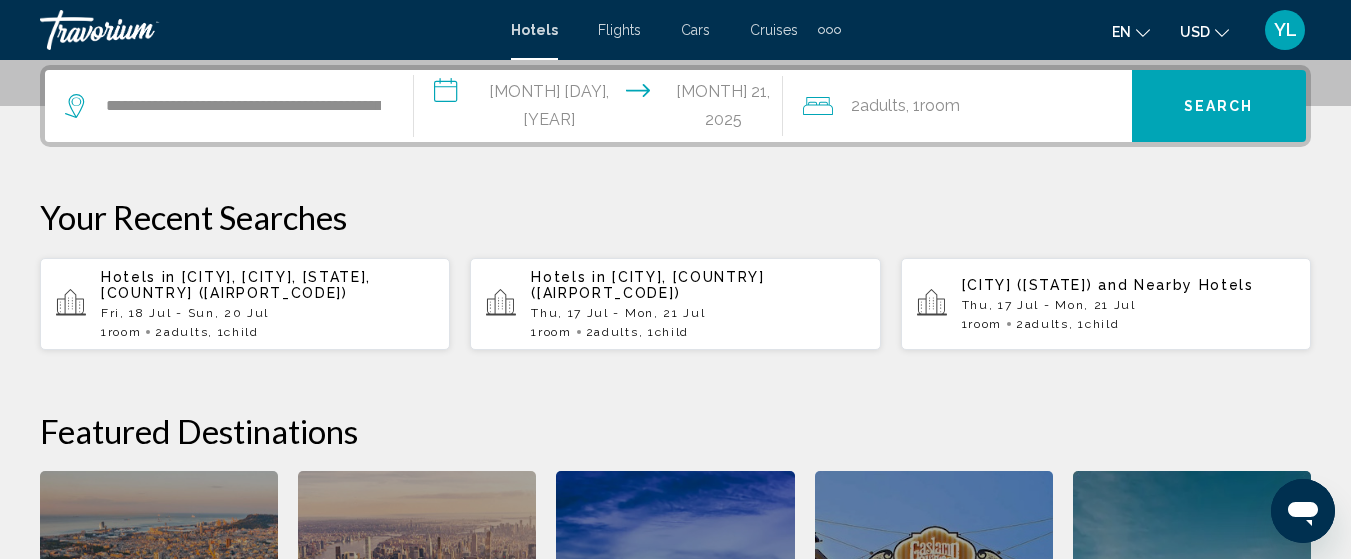 click on "2  Adult Adults , 1  Room rooms" at bounding box center (967, 106) 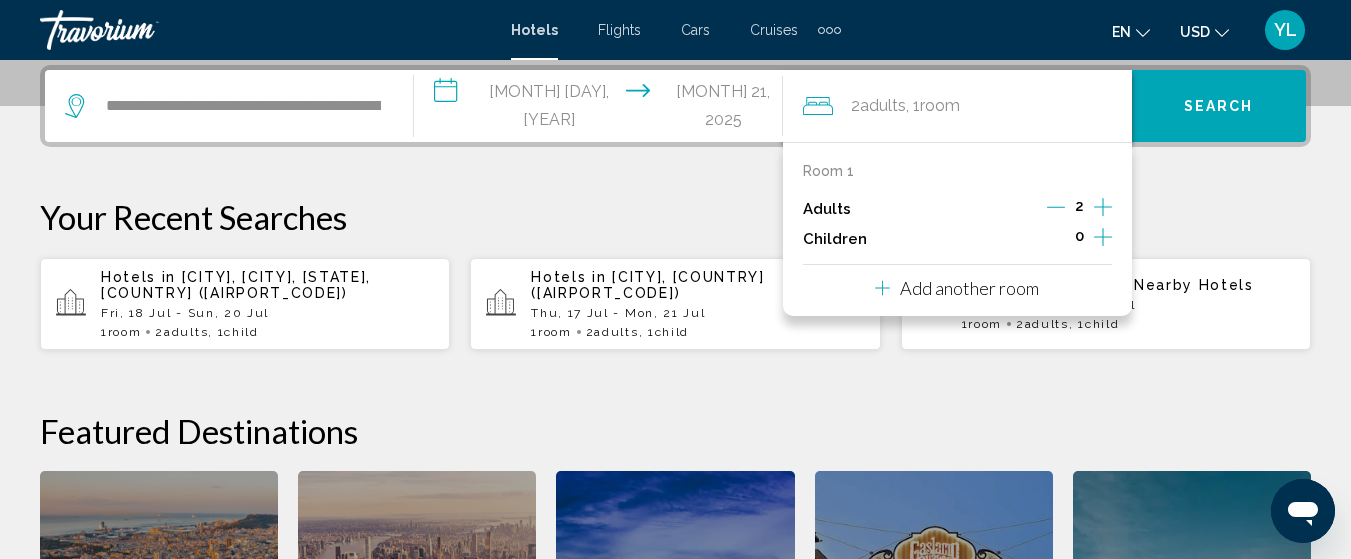 click at bounding box center (1103, 237) 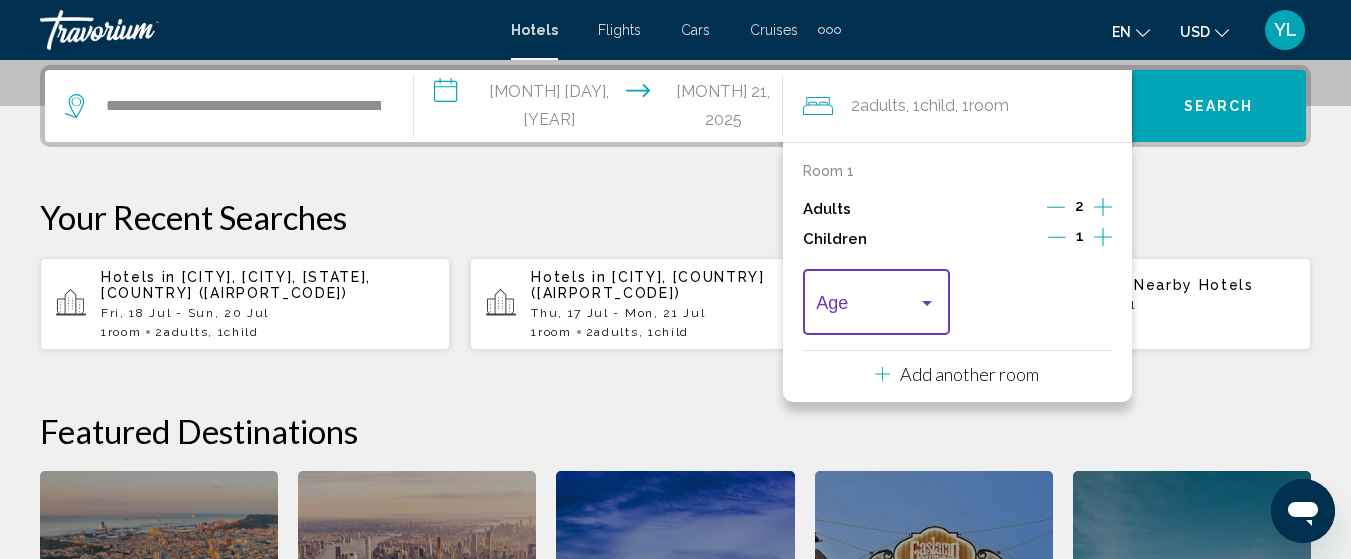 click at bounding box center (867, 307) 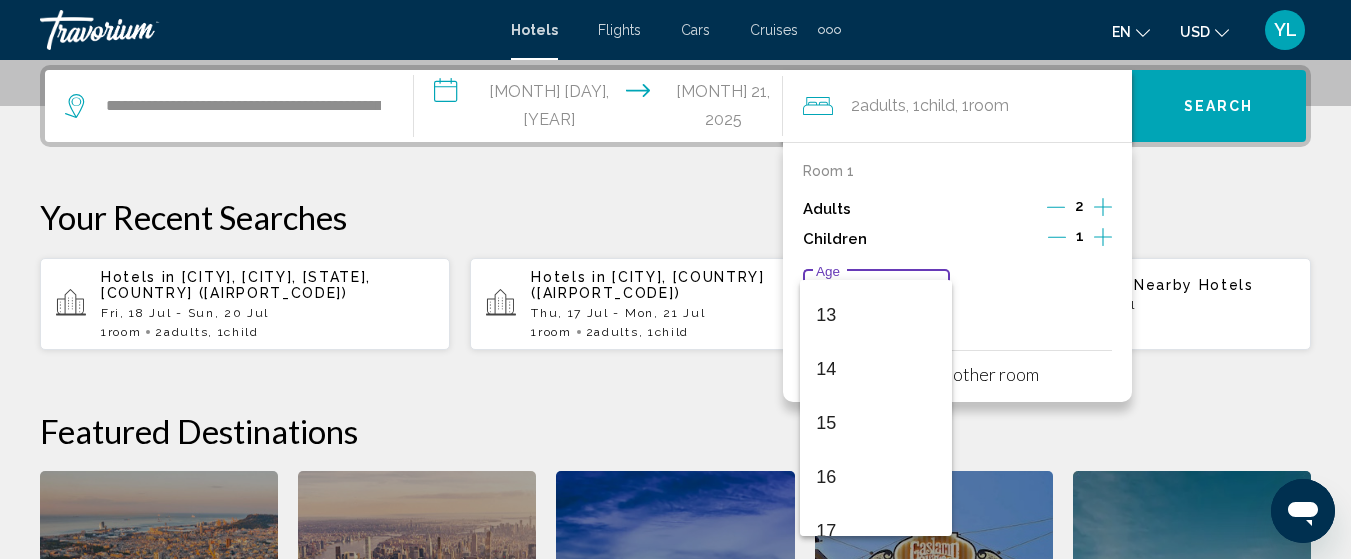 scroll, scrollTop: 716, scrollLeft: 0, axis: vertical 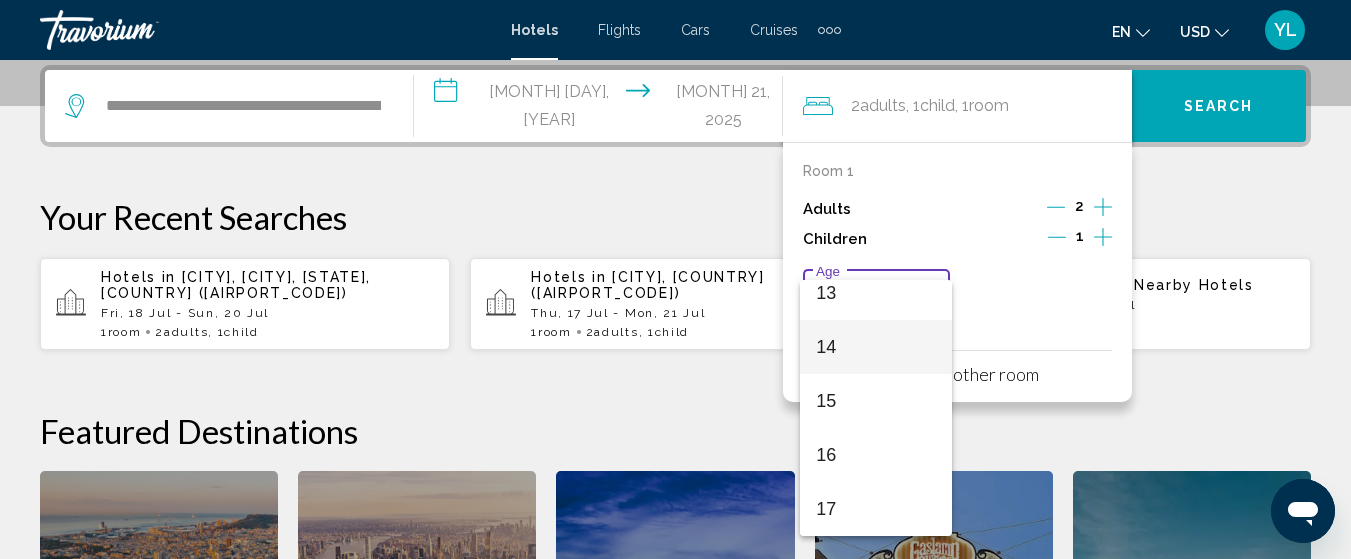 click on "14" at bounding box center [876, 347] 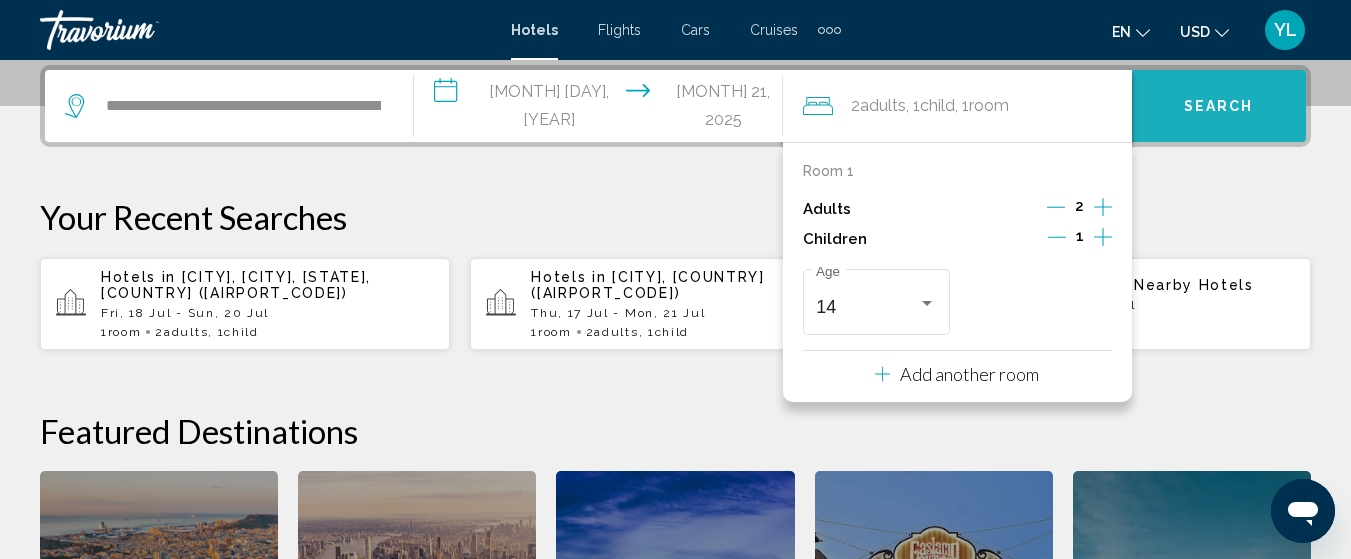 click on "Search" at bounding box center (1219, 106) 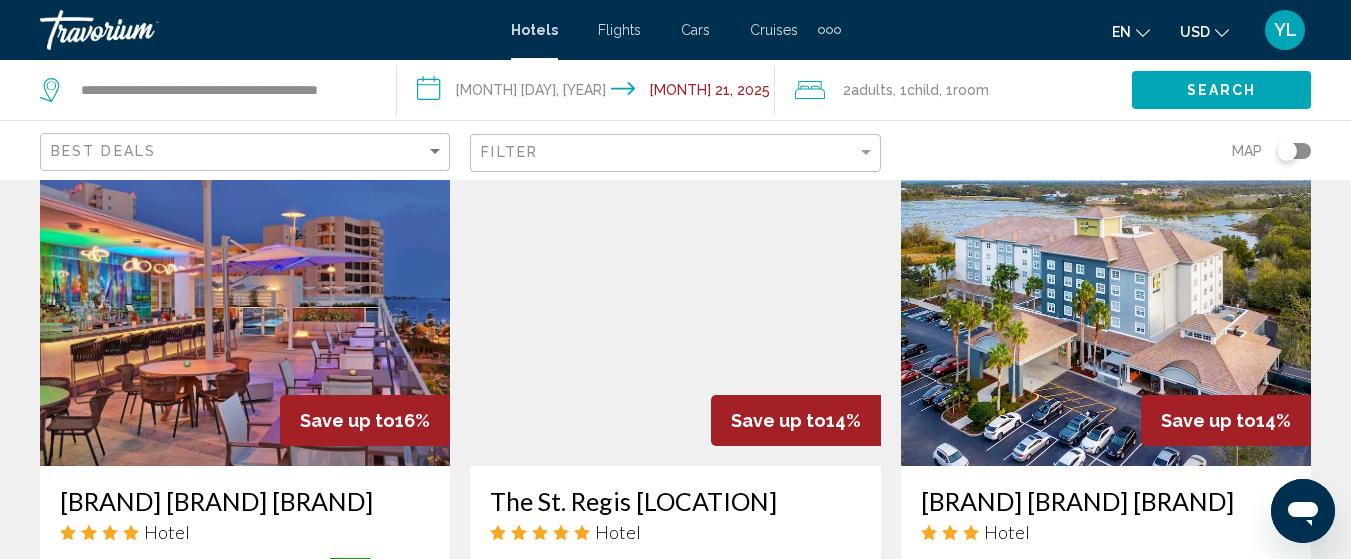 scroll, scrollTop: 880, scrollLeft: 0, axis: vertical 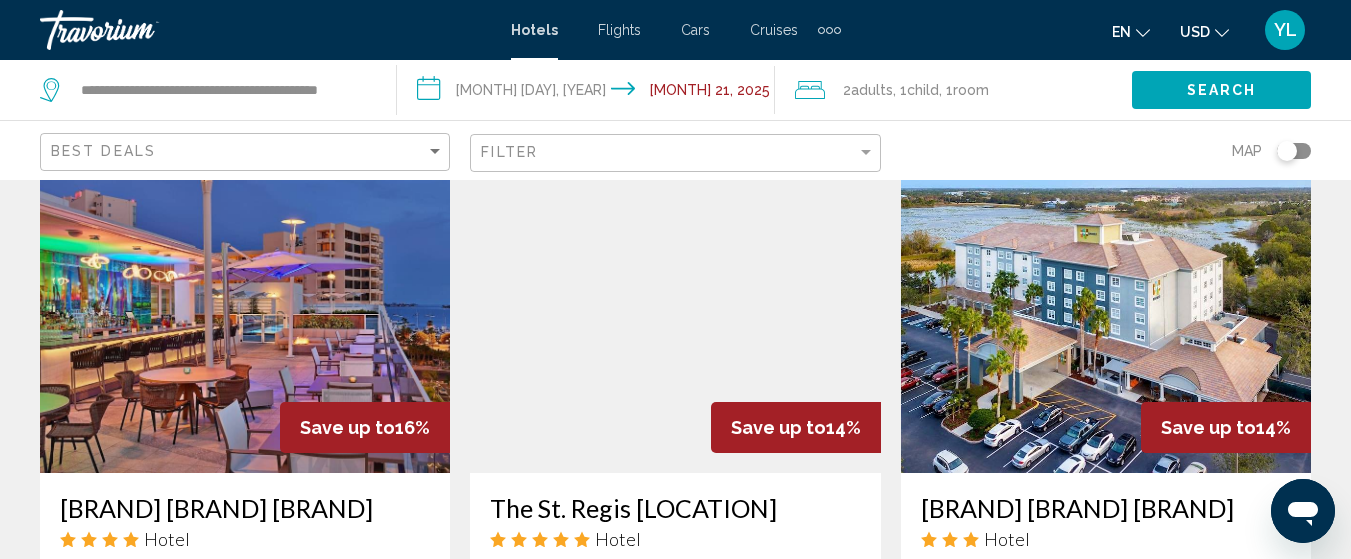 click at bounding box center [675, 313] 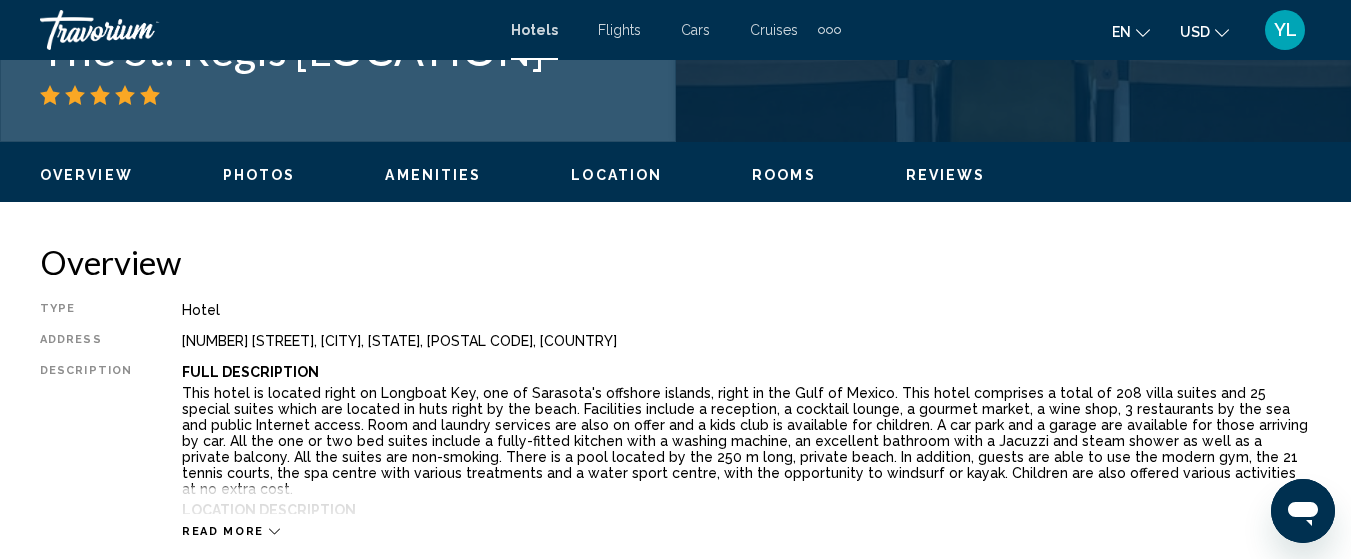 scroll, scrollTop: 871, scrollLeft: 0, axis: vertical 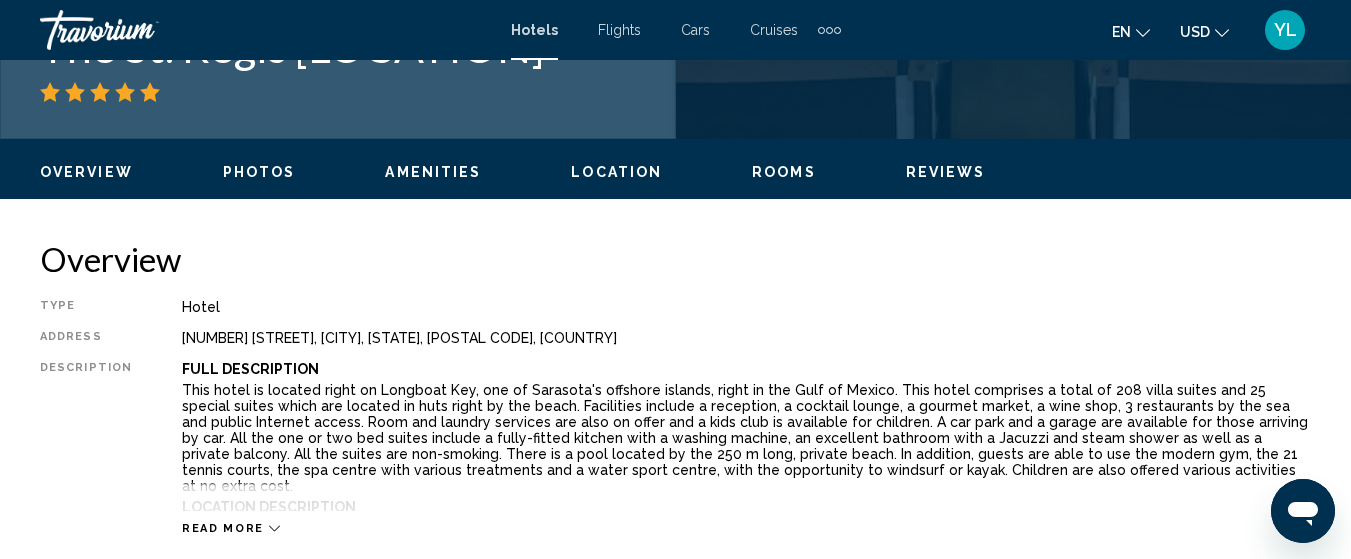 click on "Reviews" at bounding box center (946, 172) 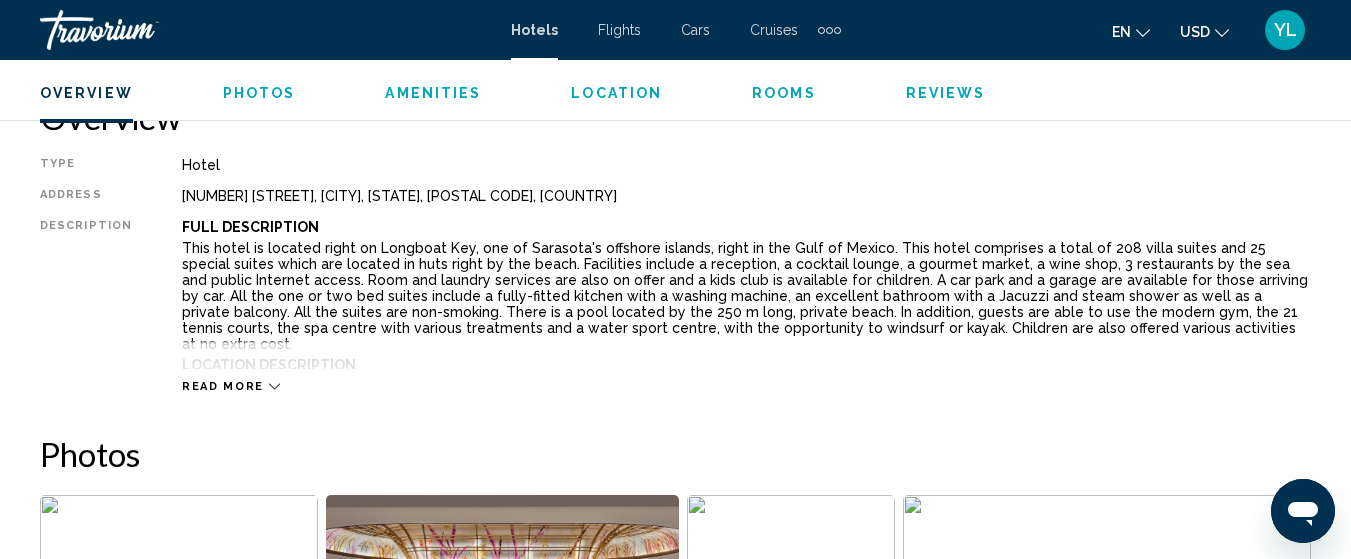 scroll, scrollTop: 1020, scrollLeft: 0, axis: vertical 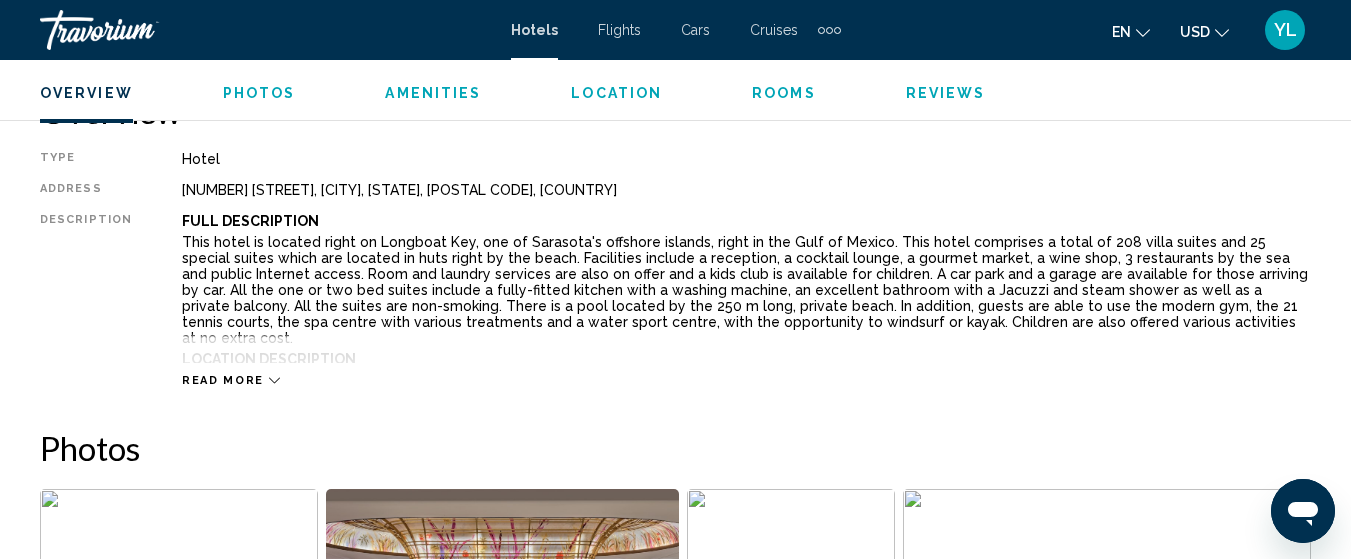 click on "Read more" at bounding box center (223, 380) 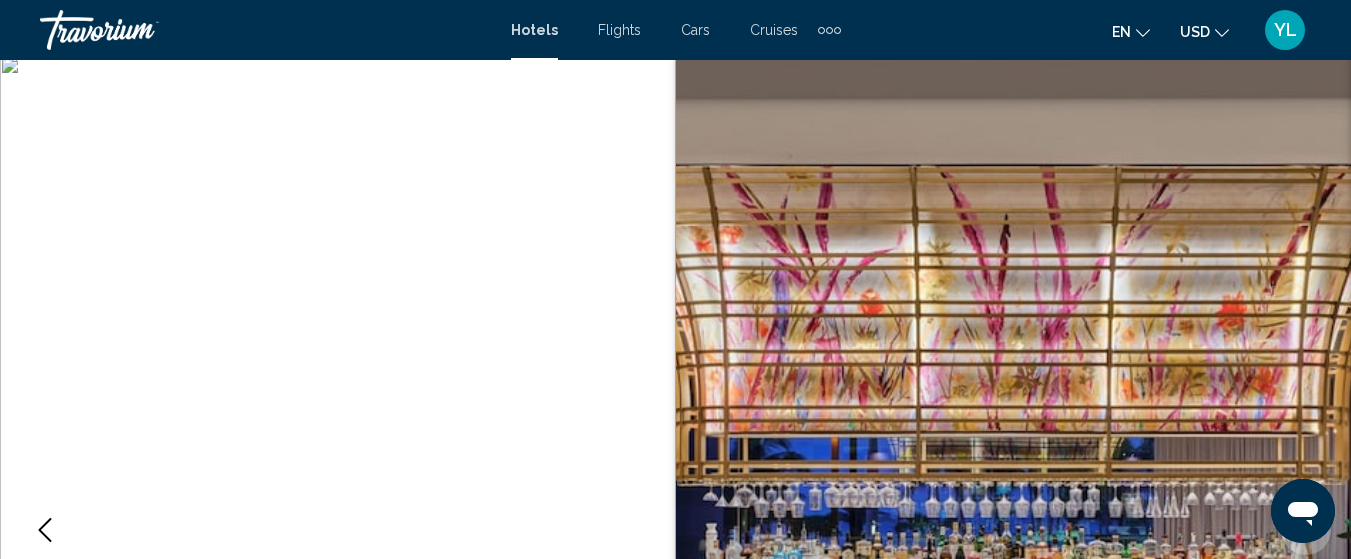 scroll, scrollTop: 0, scrollLeft: 0, axis: both 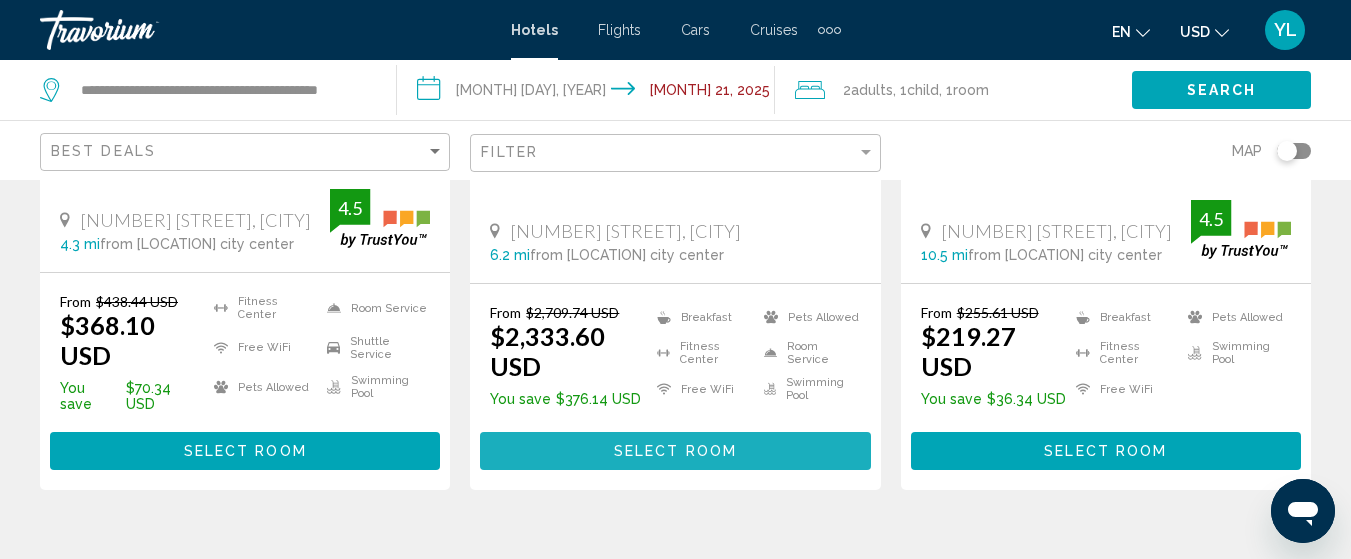 click on "Select Room" at bounding box center (675, 450) 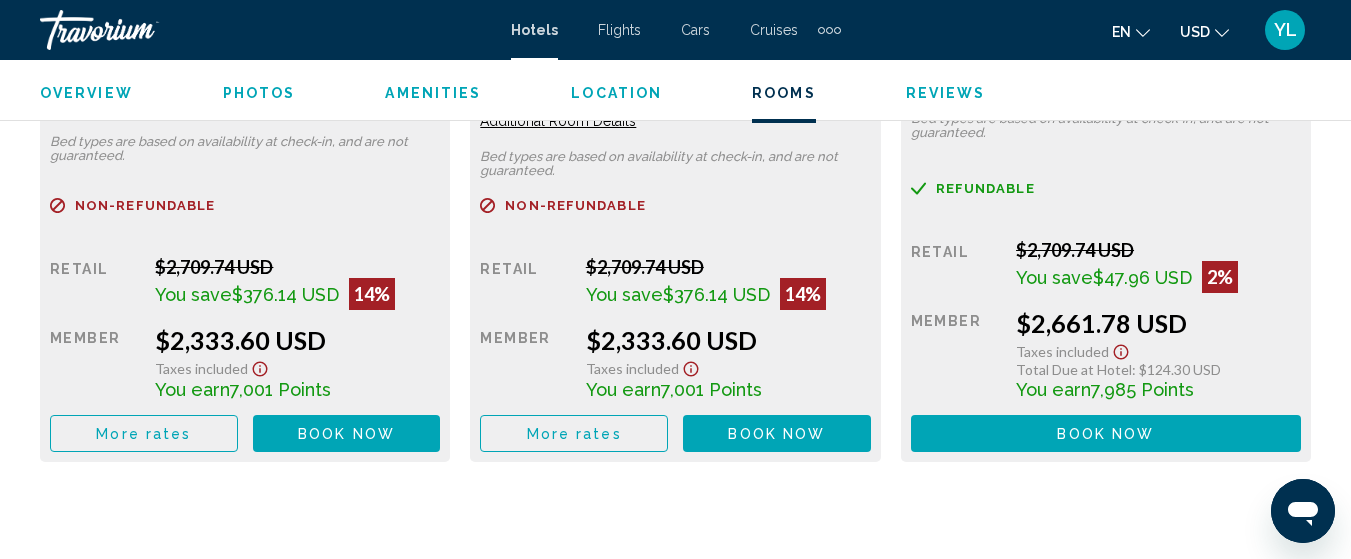 scroll, scrollTop: 3447, scrollLeft: 0, axis: vertical 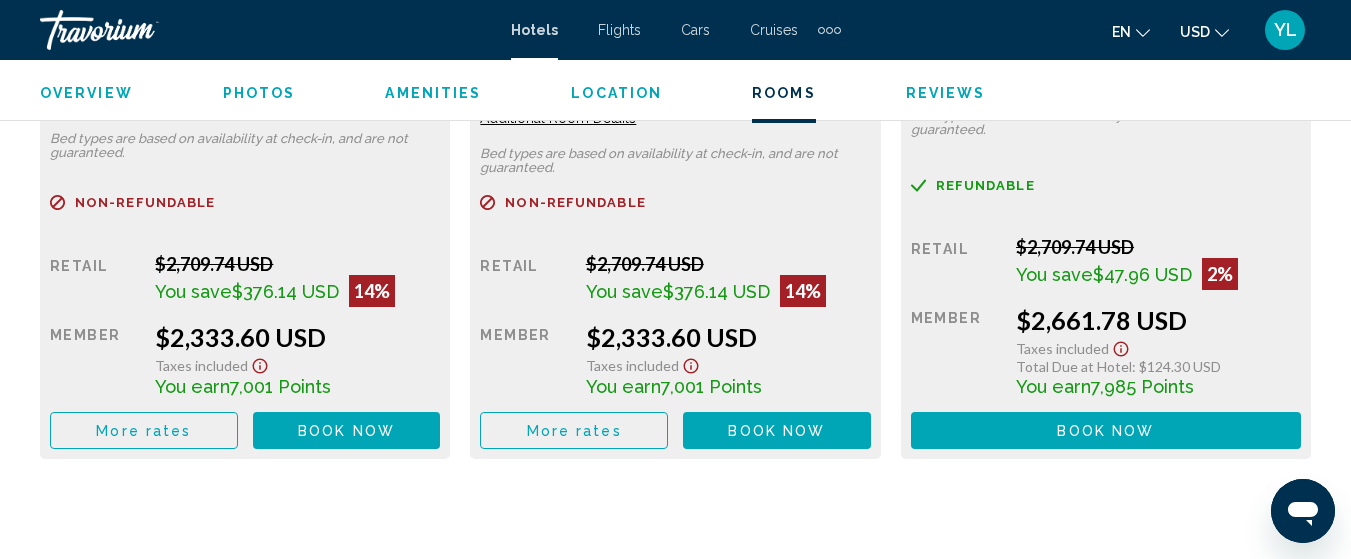 click on "Book now No longer available" at bounding box center (347, 430) 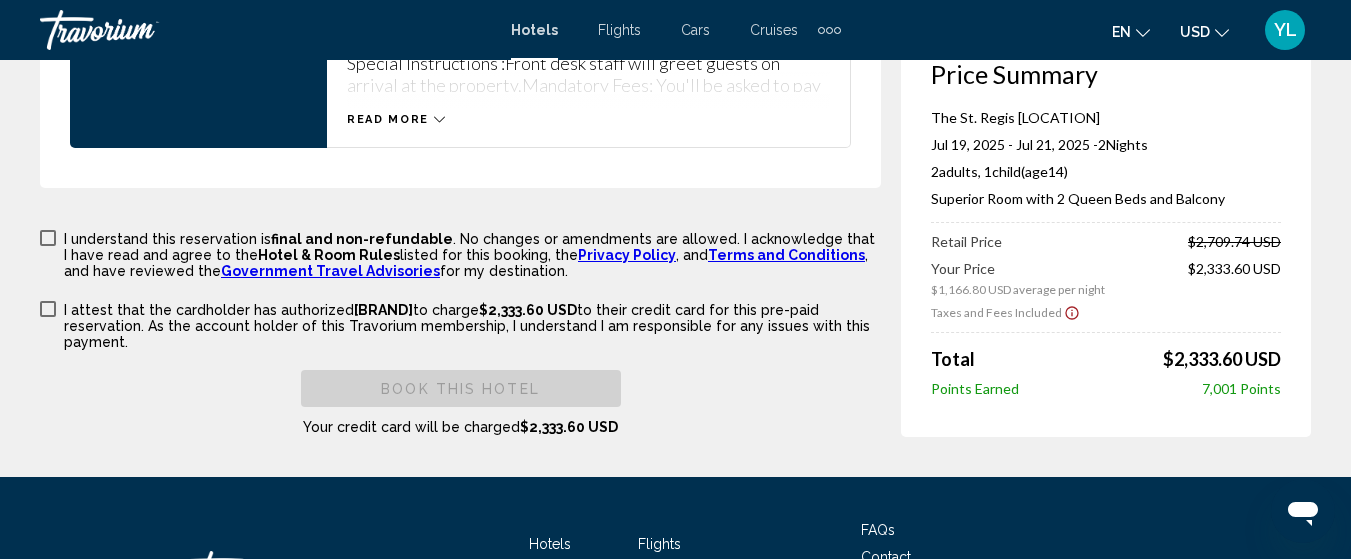 scroll, scrollTop: 3107, scrollLeft: 0, axis: vertical 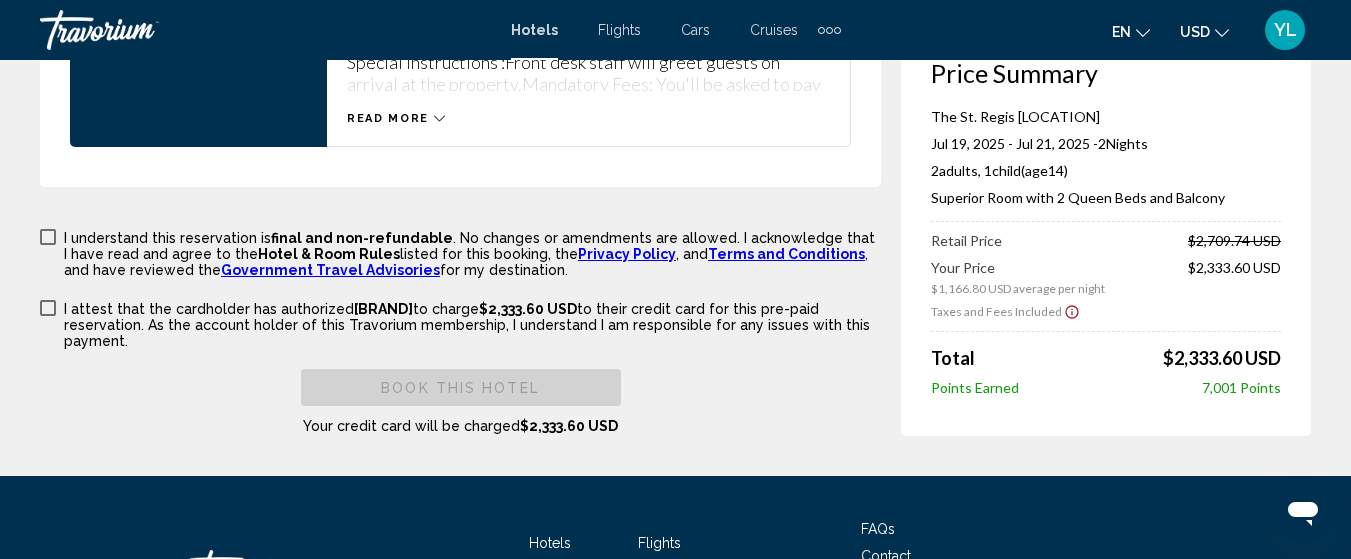 click on "7,001  Points" at bounding box center (1241, 387) 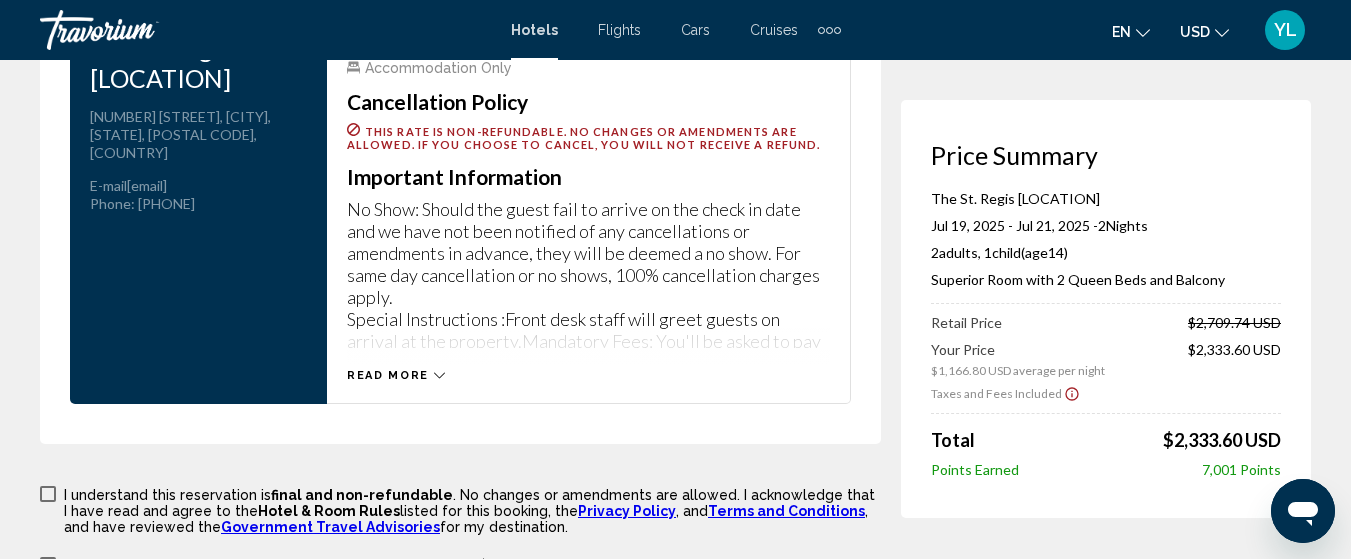 scroll, scrollTop: 2840, scrollLeft: 0, axis: vertical 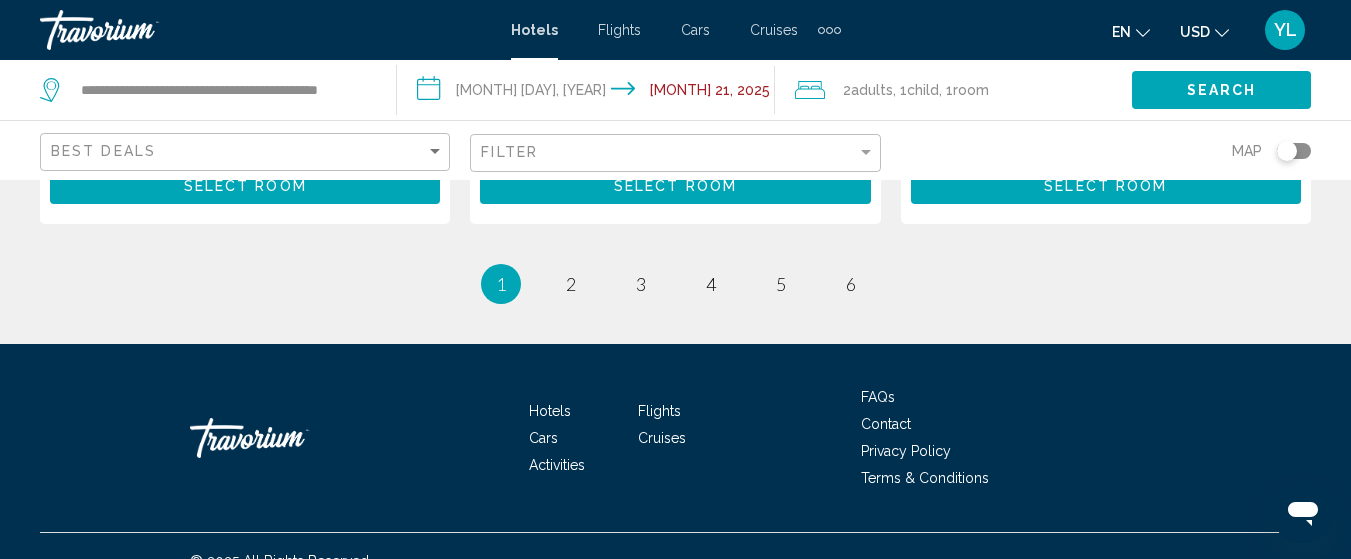 click on "page  2" at bounding box center (571, 284) 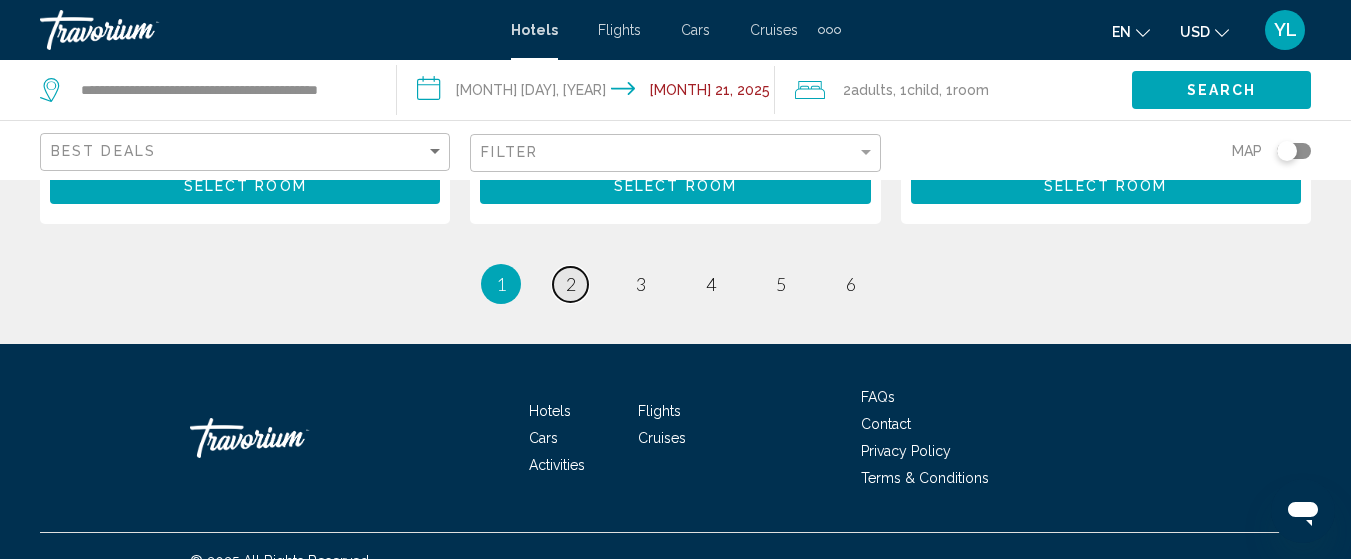 click on "page  2" at bounding box center [570, 284] 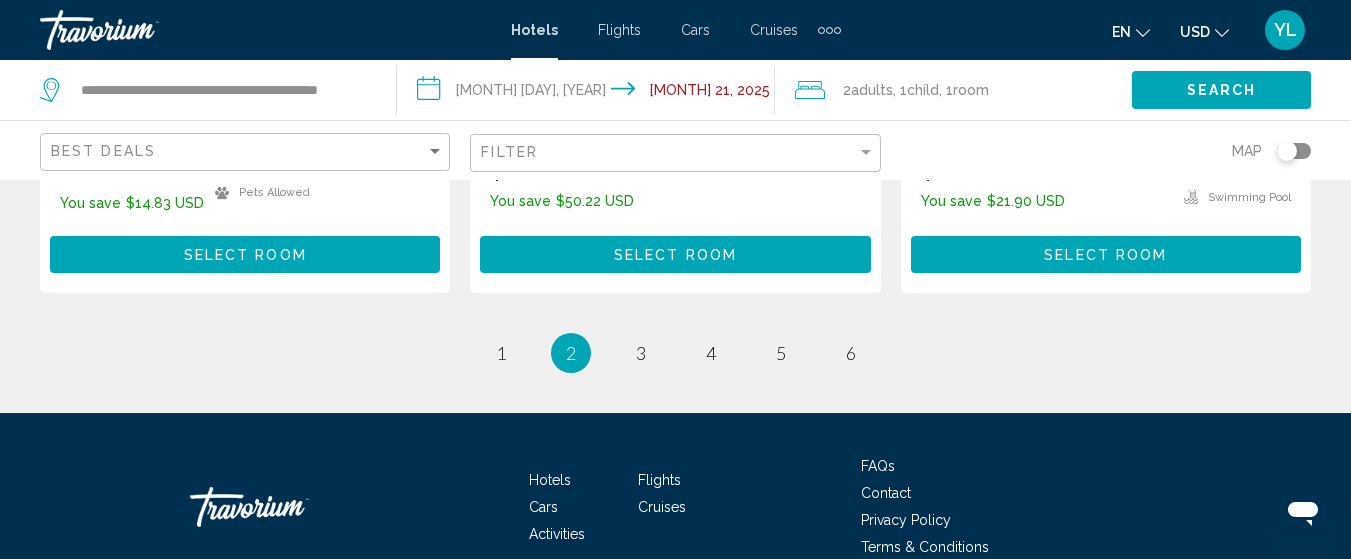 scroll, scrollTop: 2996, scrollLeft: 0, axis: vertical 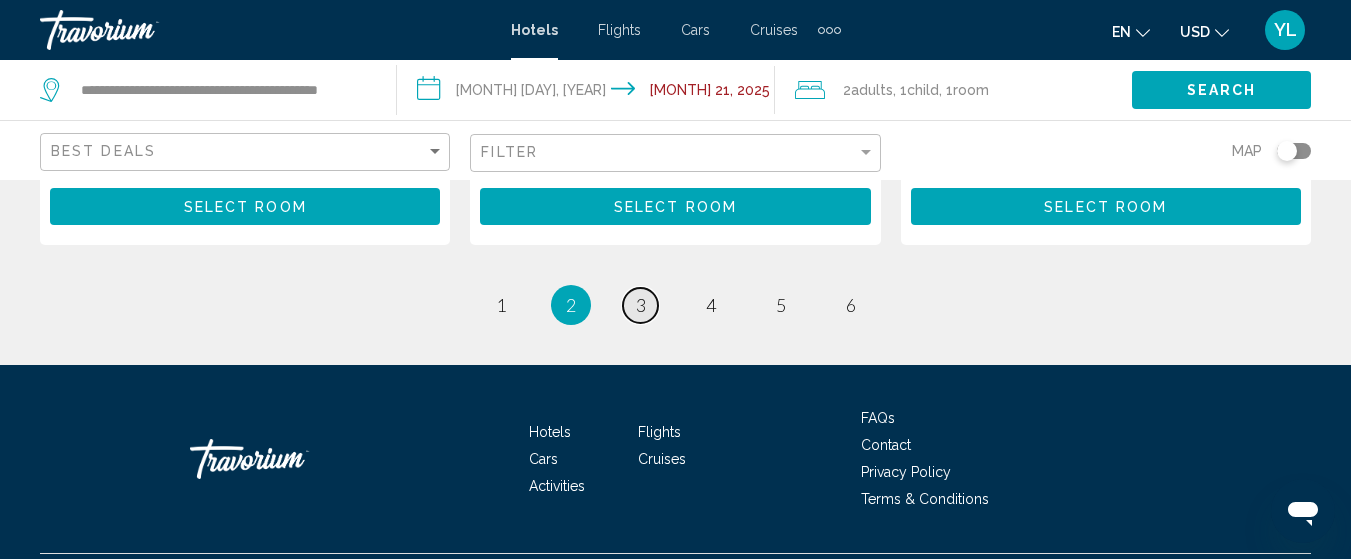click on "3" at bounding box center (501, 305) 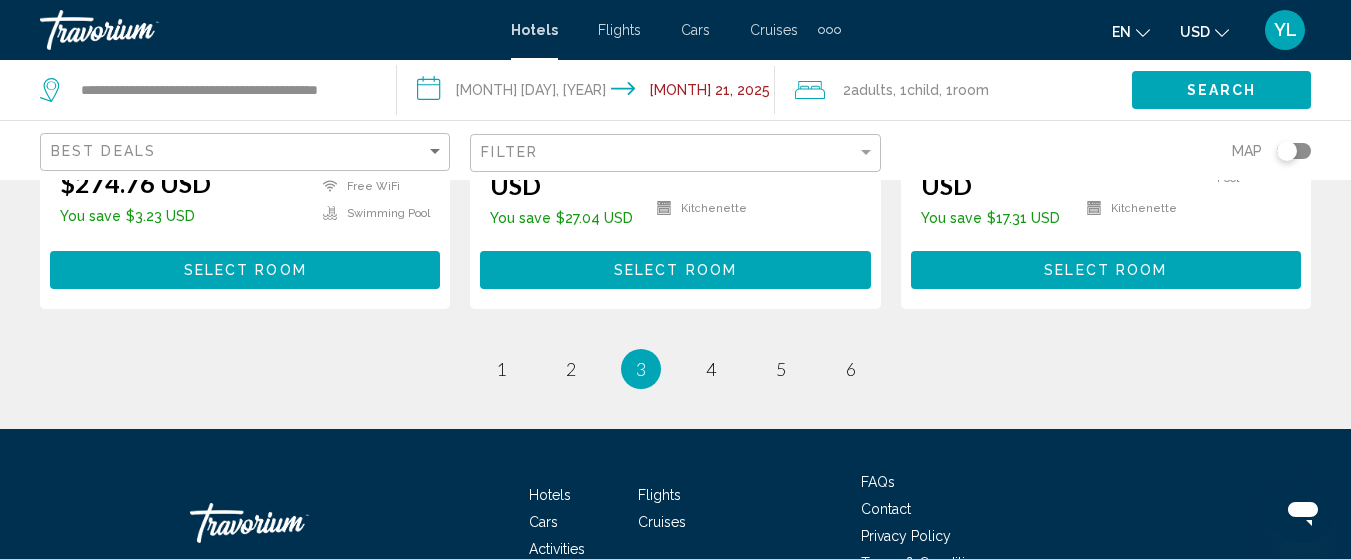 scroll, scrollTop: 2968, scrollLeft: 0, axis: vertical 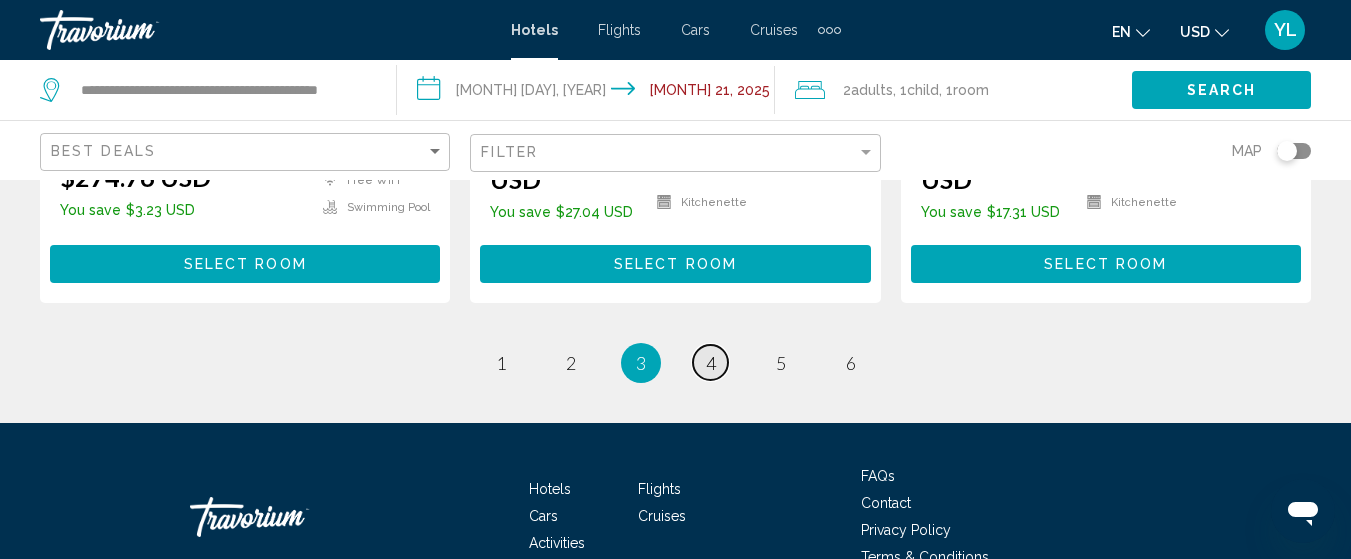 click on "page  4" at bounding box center [500, 362] 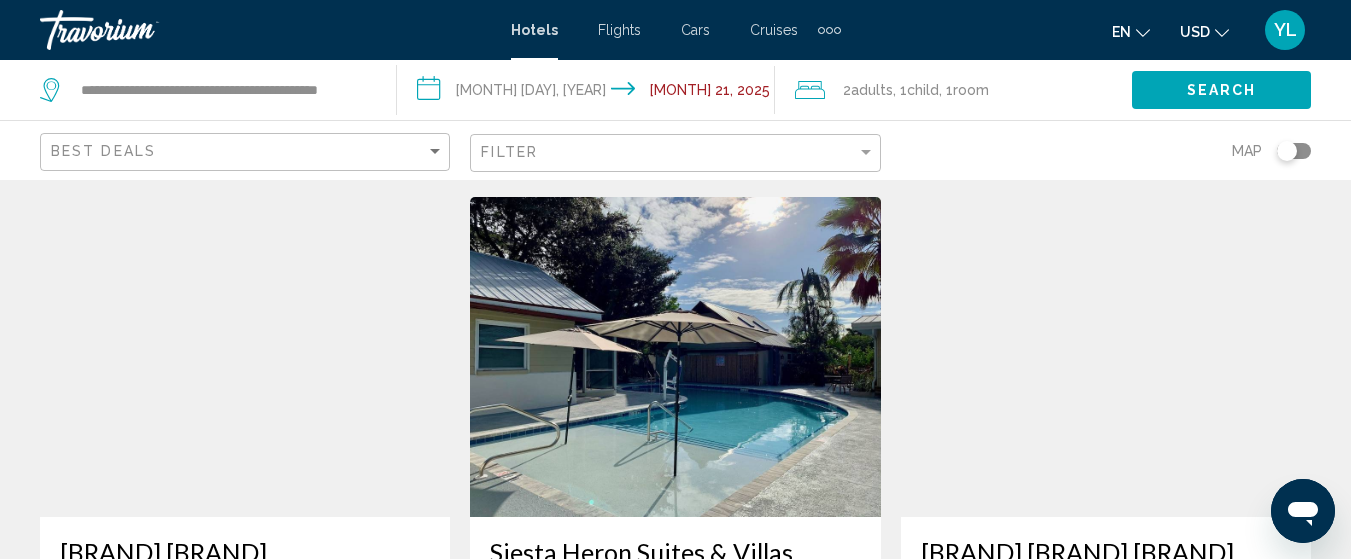 scroll, scrollTop: 0, scrollLeft: 0, axis: both 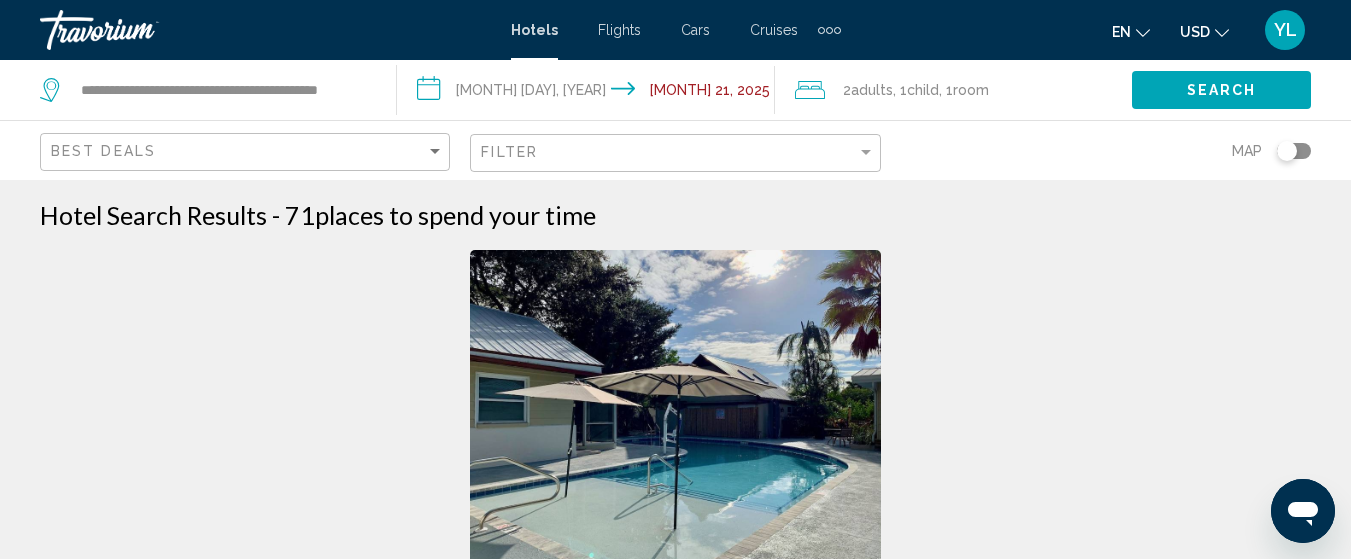 click on "Map" at bounding box center [1106, 150] 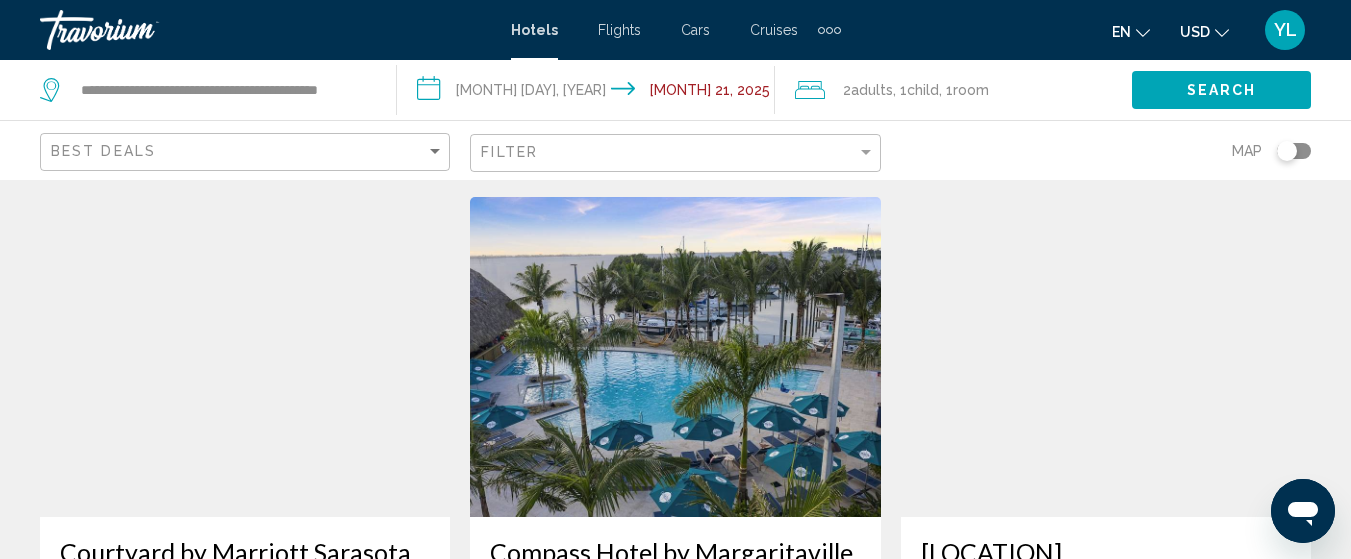 scroll, scrollTop: 813, scrollLeft: 0, axis: vertical 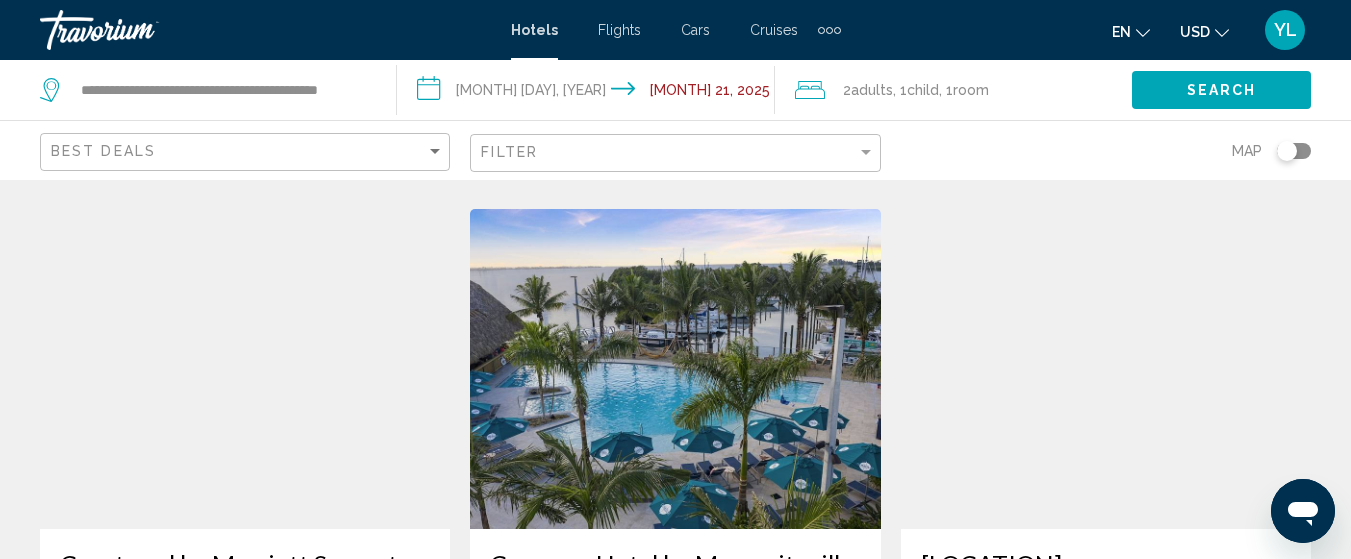 click at bounding box center [675, 369] 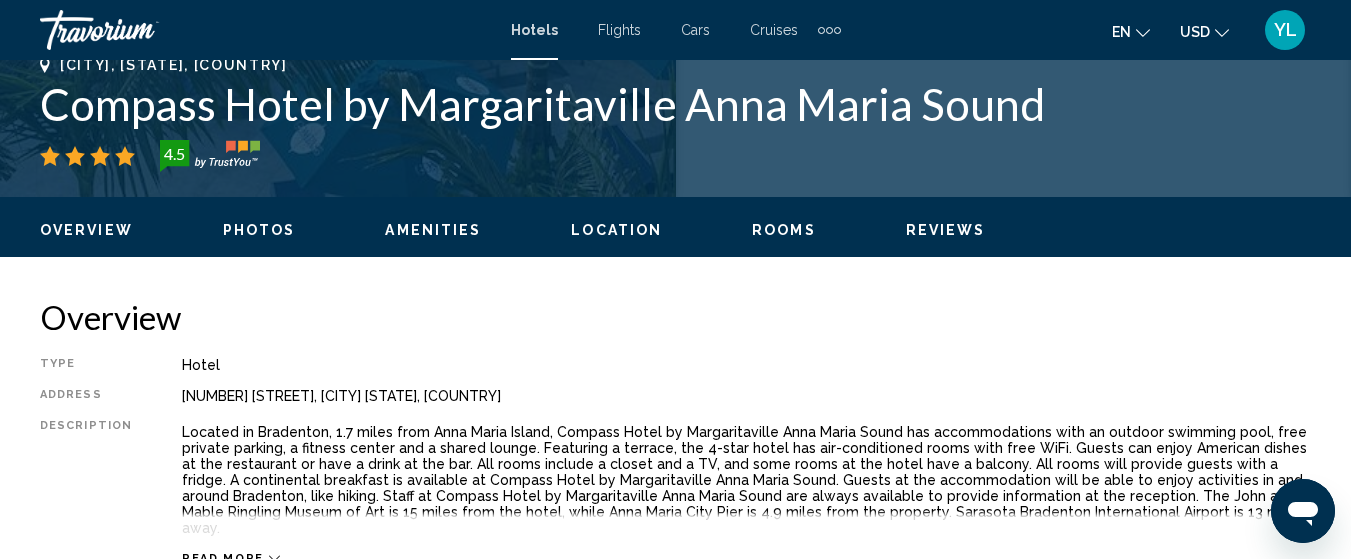 scroll, scrollTop: 255, scrollLeft: 0, axis: vertical 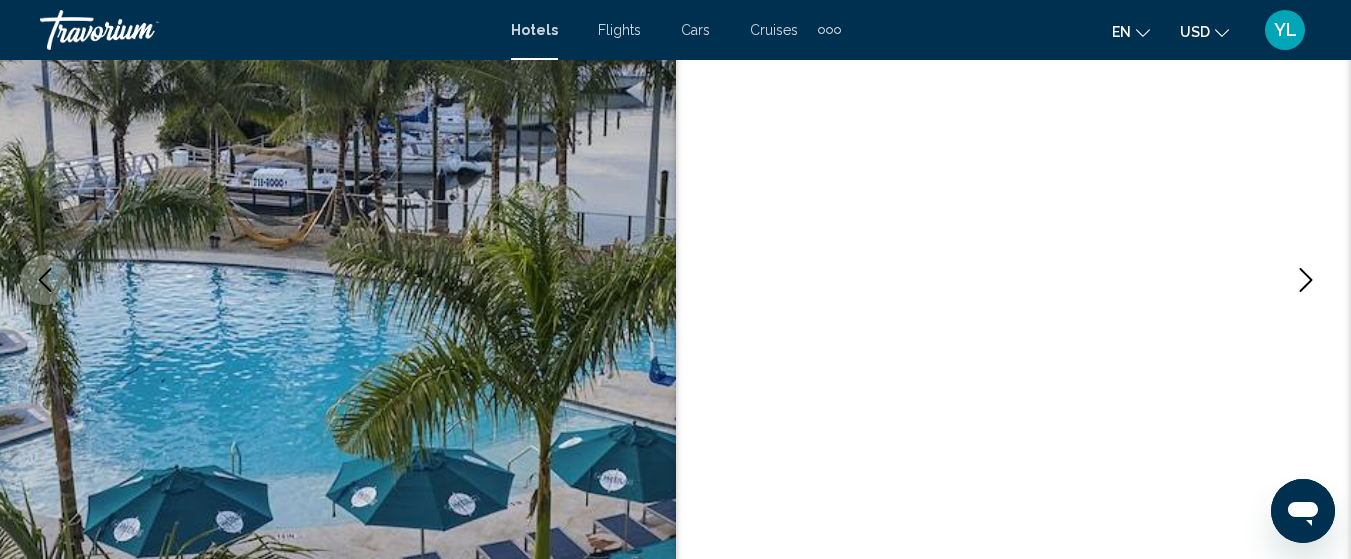 click at bounding box center [1306, 280] 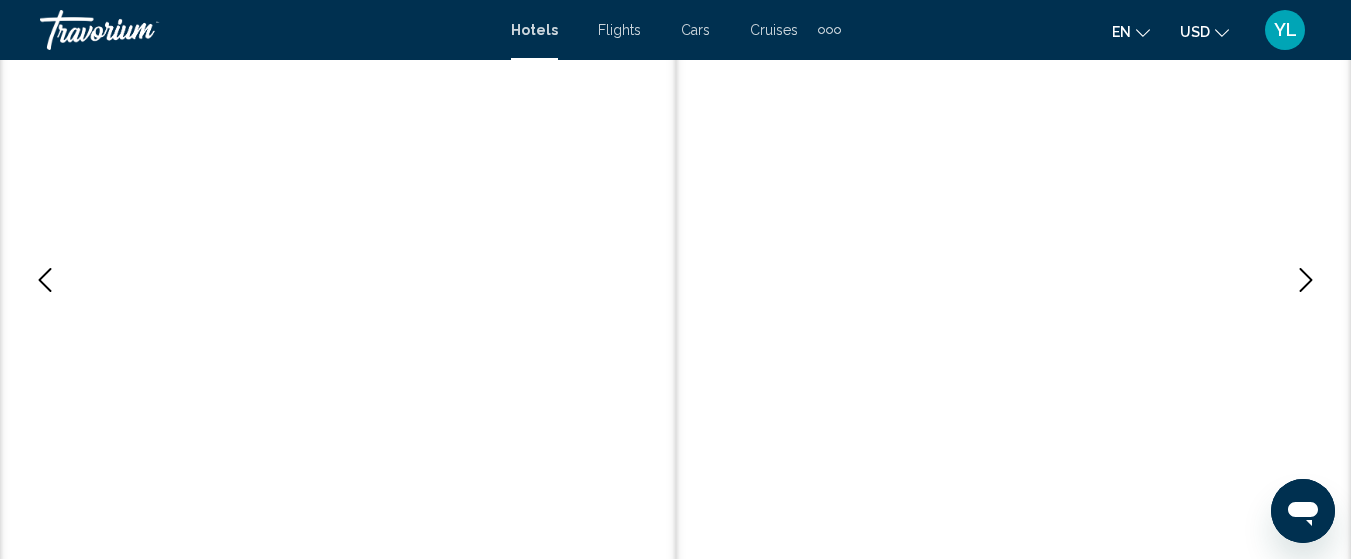 click at bounding box center [1306, 280] 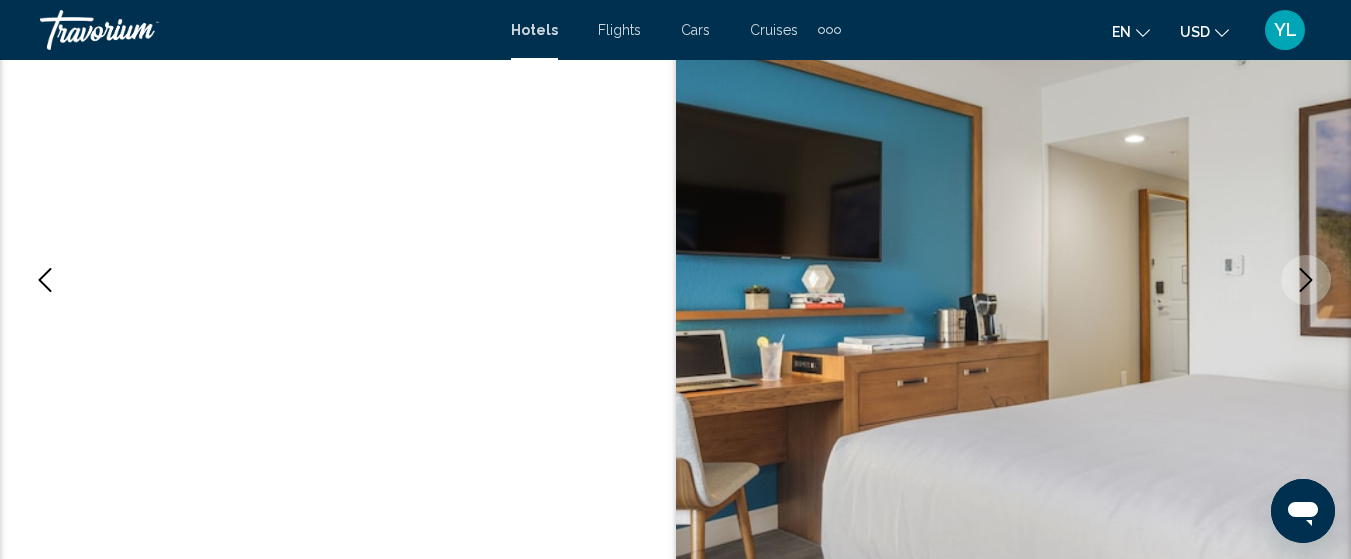 click at bounding box center [1306, 280] 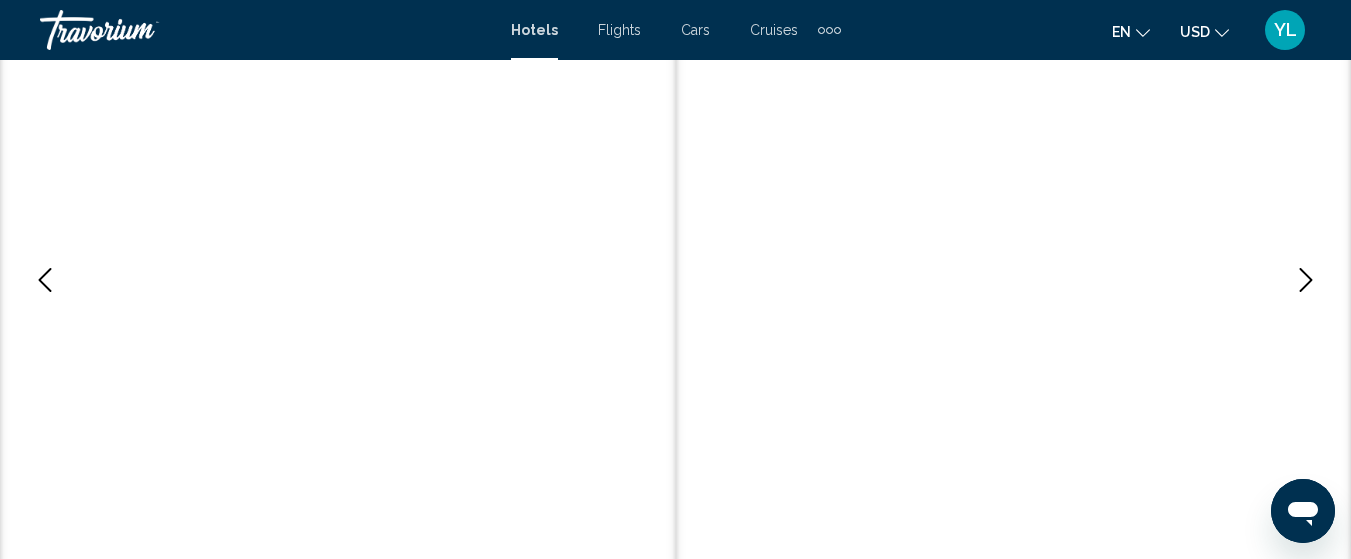 click at bounding box center [1306, 280] 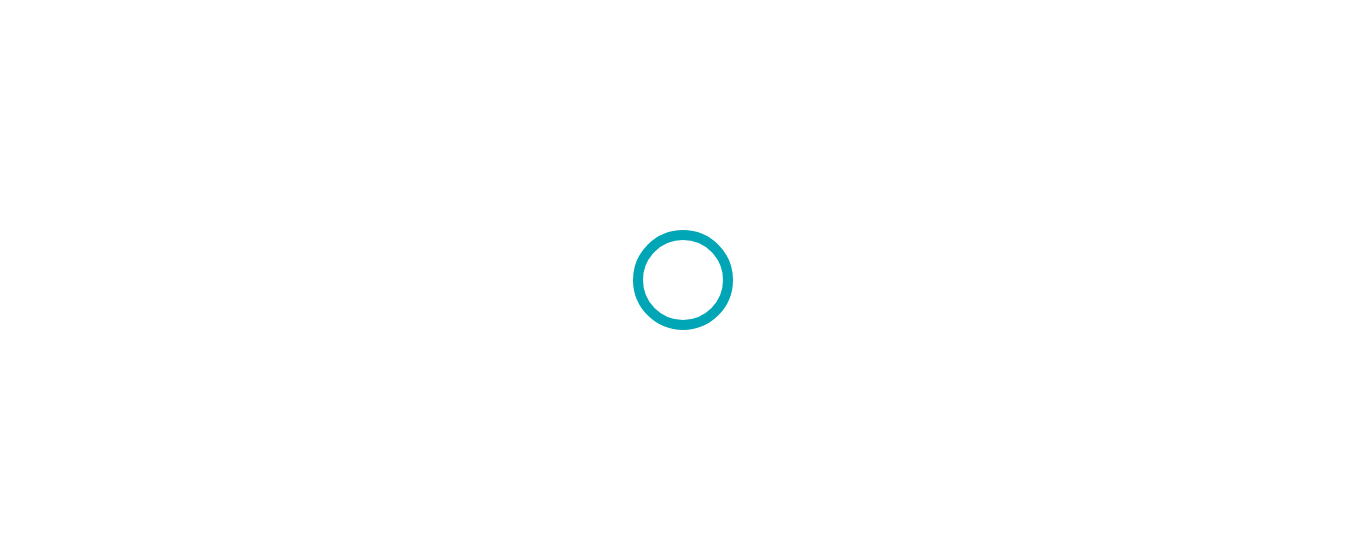 scroll, scrollTop: 0, scrollLeft: 0, axis: both 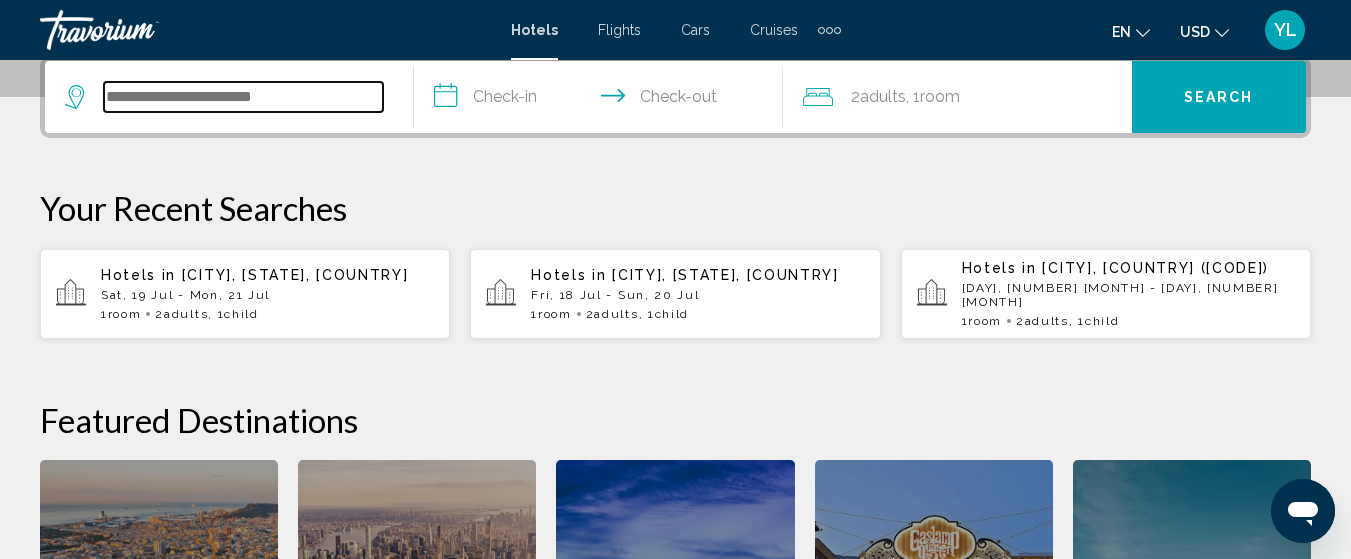 click at bounding box center [243, 97] 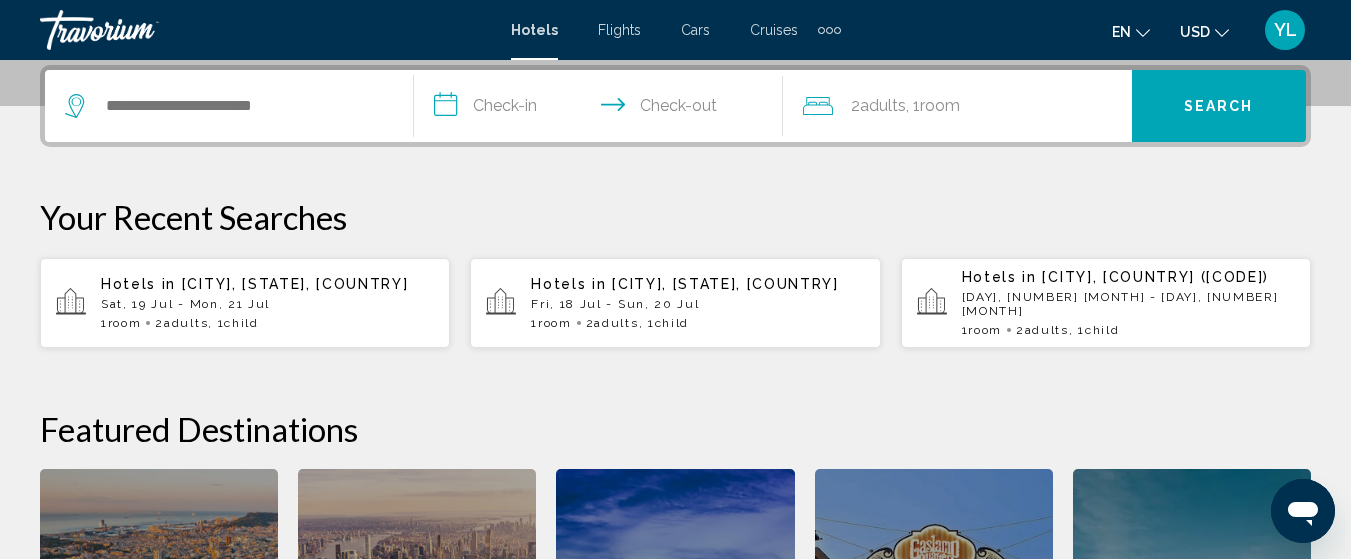 click on "Sat, 19 Jul - Mon, 21 Jul" at bounding box center (267, 304) 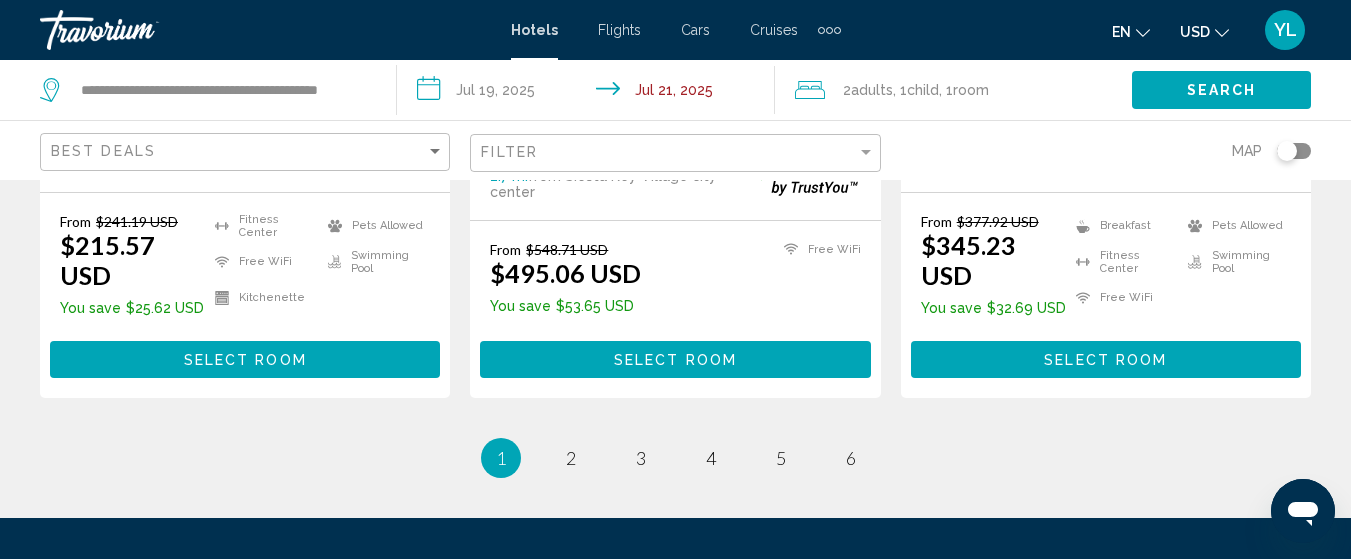scroll, scrollTop: 3124, scrollLeft: 0, axis: vertical 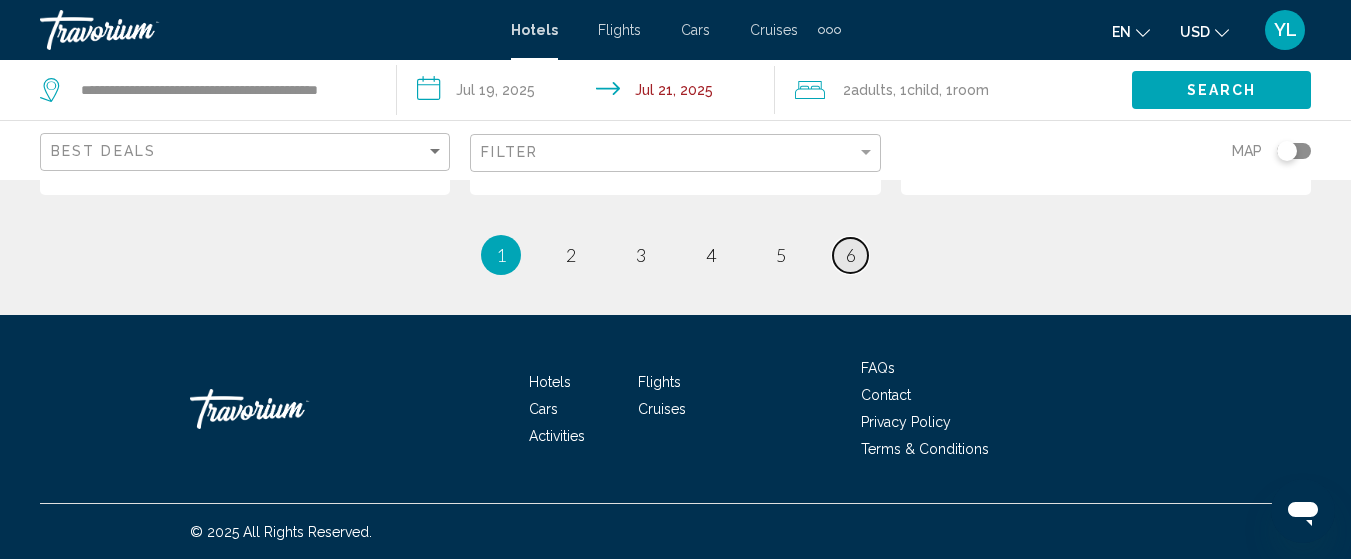 click on "6" at bounding box center [571, 255] 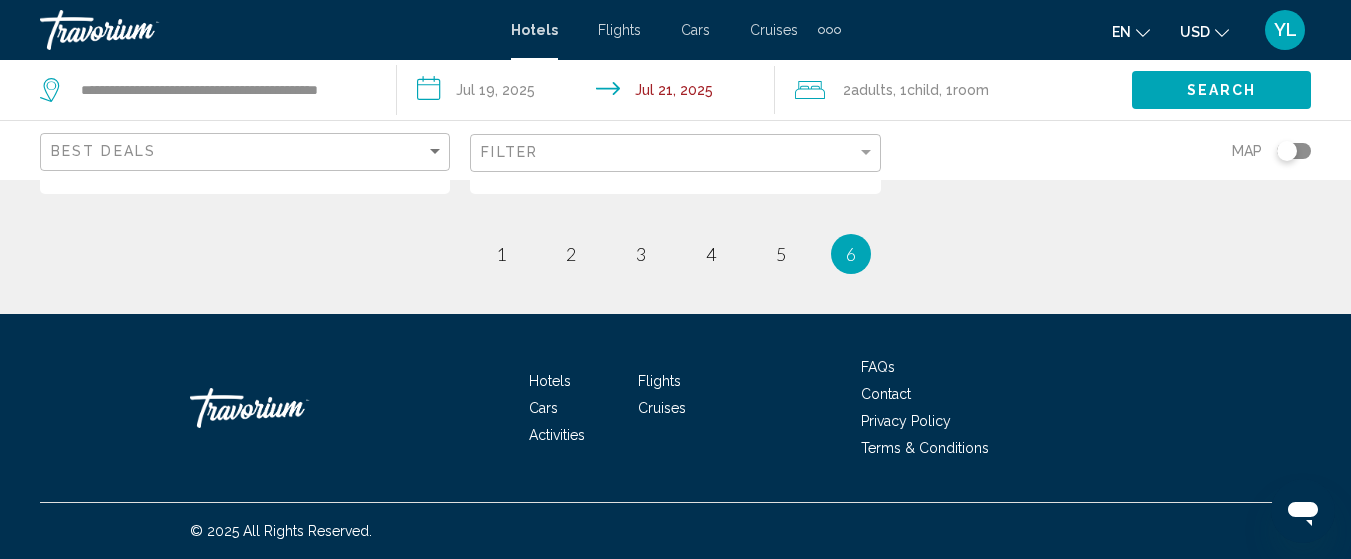 scroll, scrollTop: 3019, scrollLeft: 0, axis: vertical 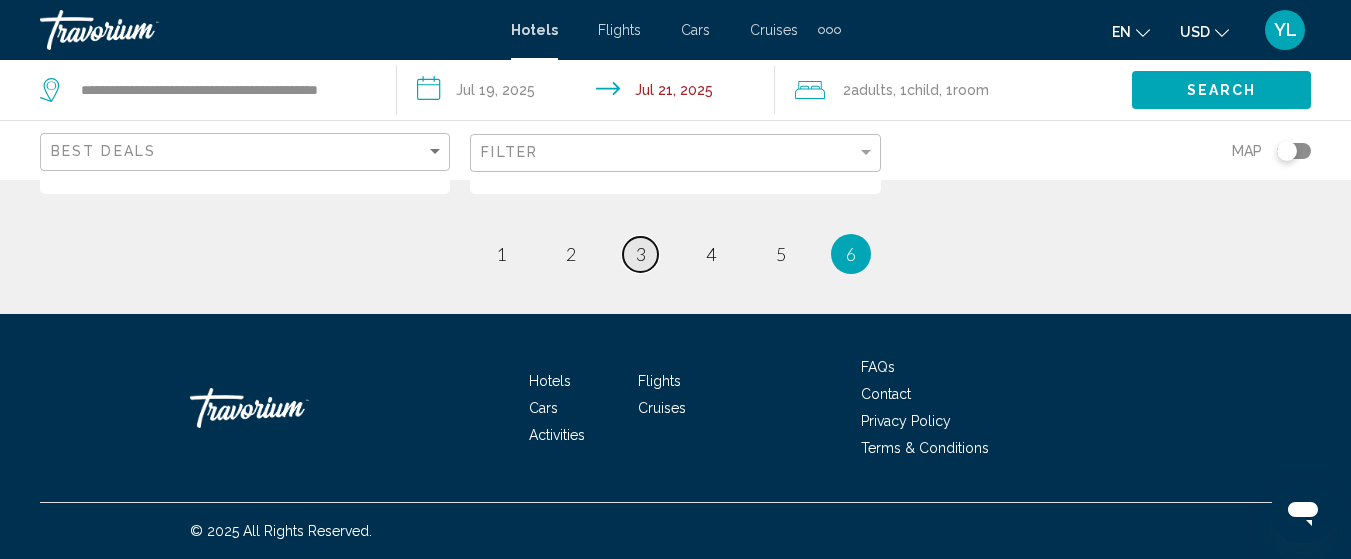 click on "3" at bounding box center (501, 254) 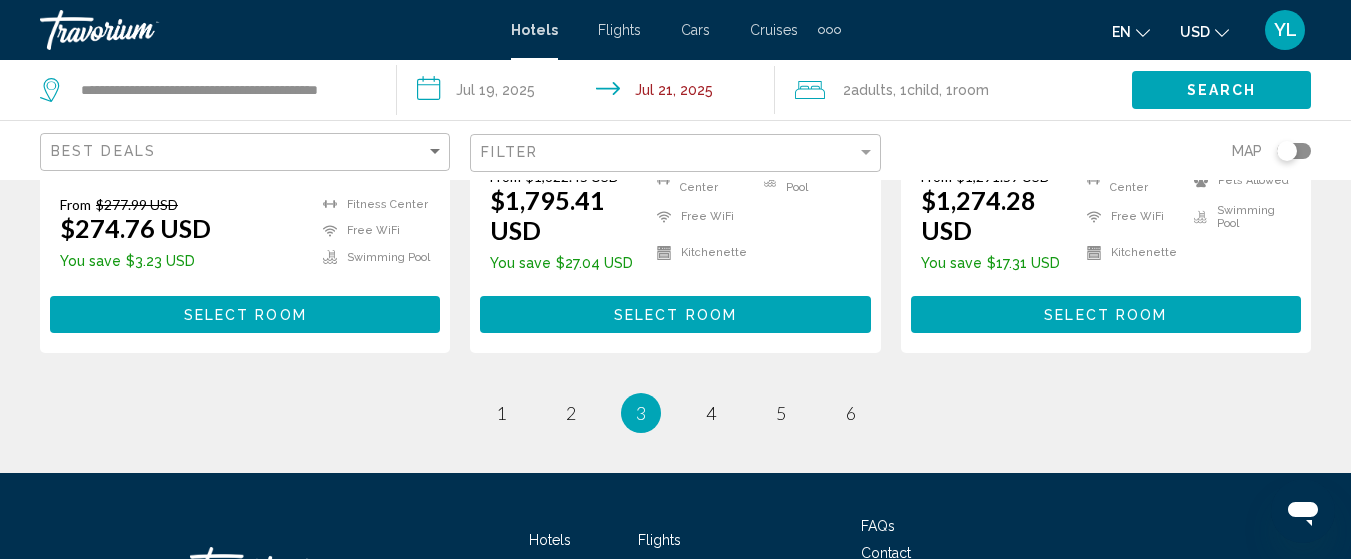 scroll, scrollTop: 2934, scrollLeft: 0, axis: vertical 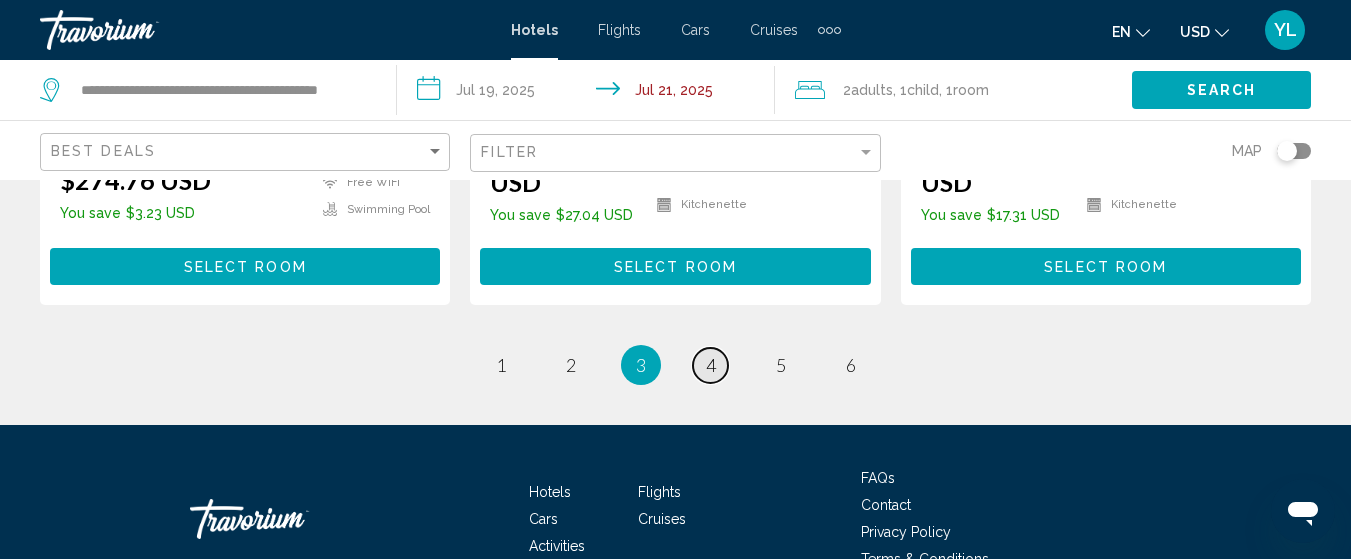 click on "4" at bounding box center [501, 365] 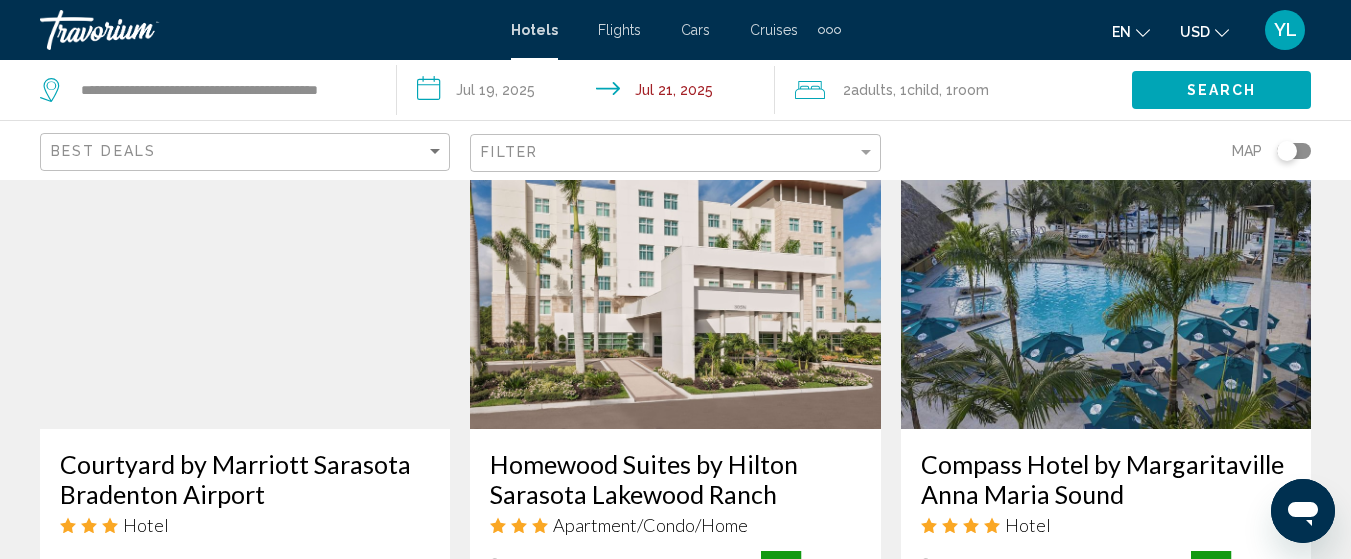 scroll, scrollTop: 914, scrollLeft: 0, axis: vertical 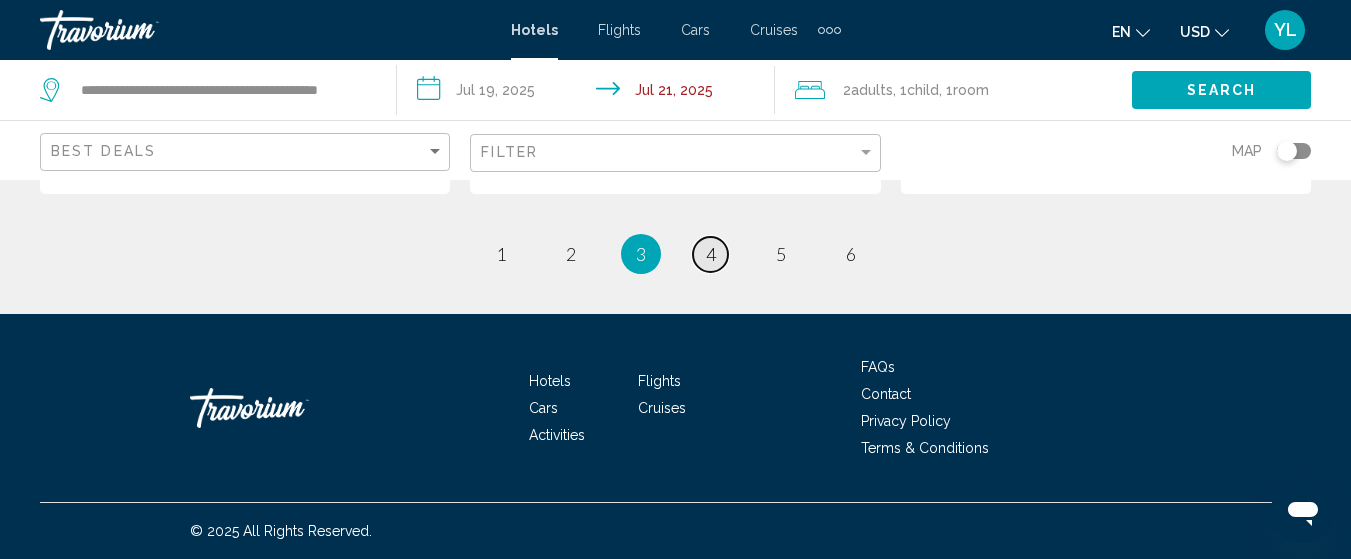 click on "4" at bounding box center (501, 254) 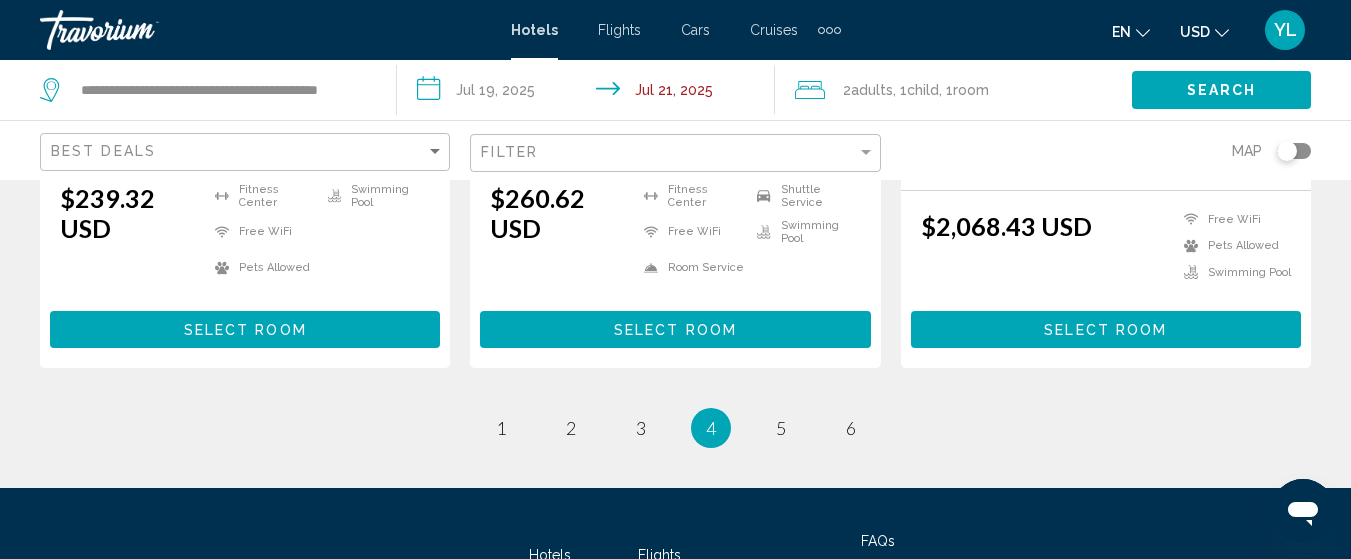 scroll, scrollTop: 3094, scrollLeft: 0, axis: vertical 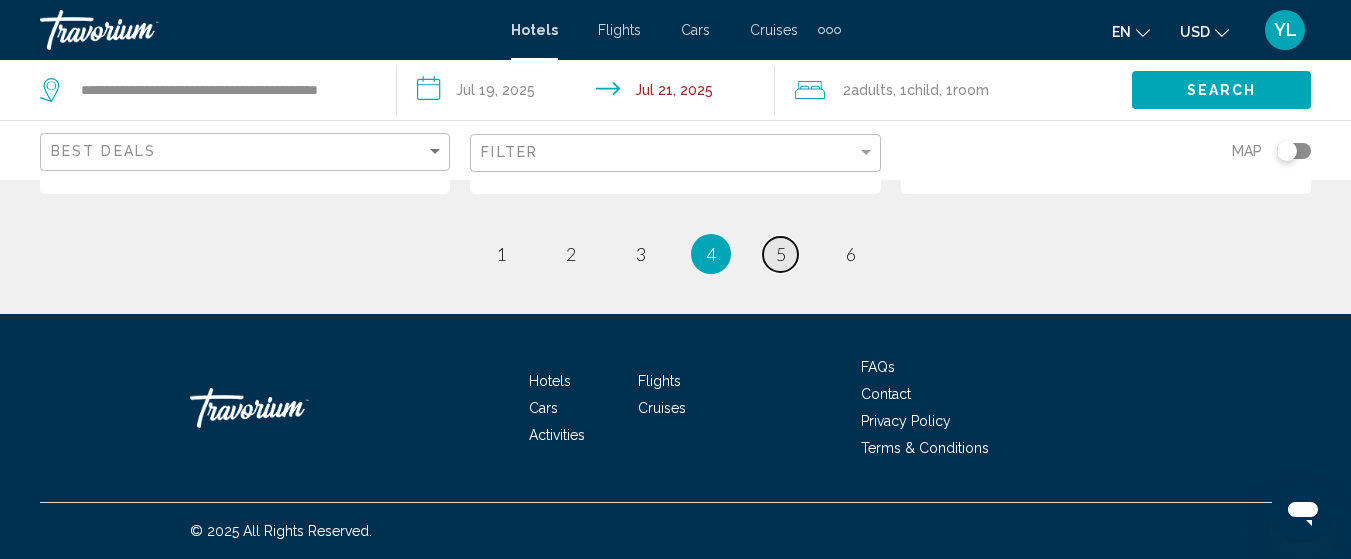 click on "5" at bounding box center (501, 254) 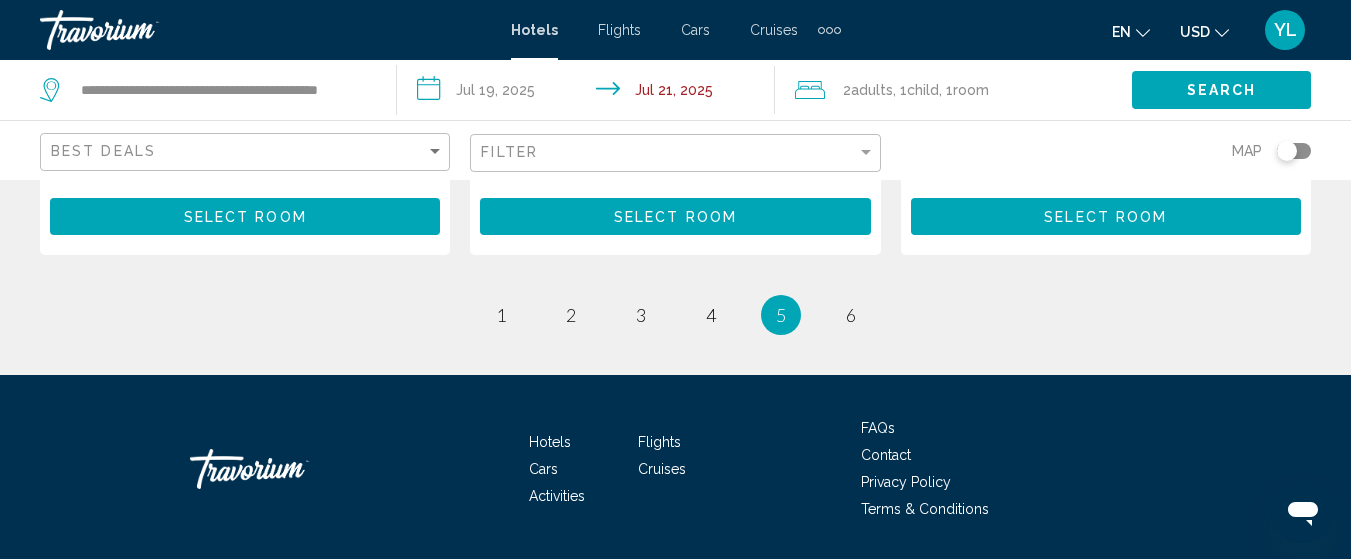 scroll, scrollTop: 3023, scrollLeft: 0, axis: vertical 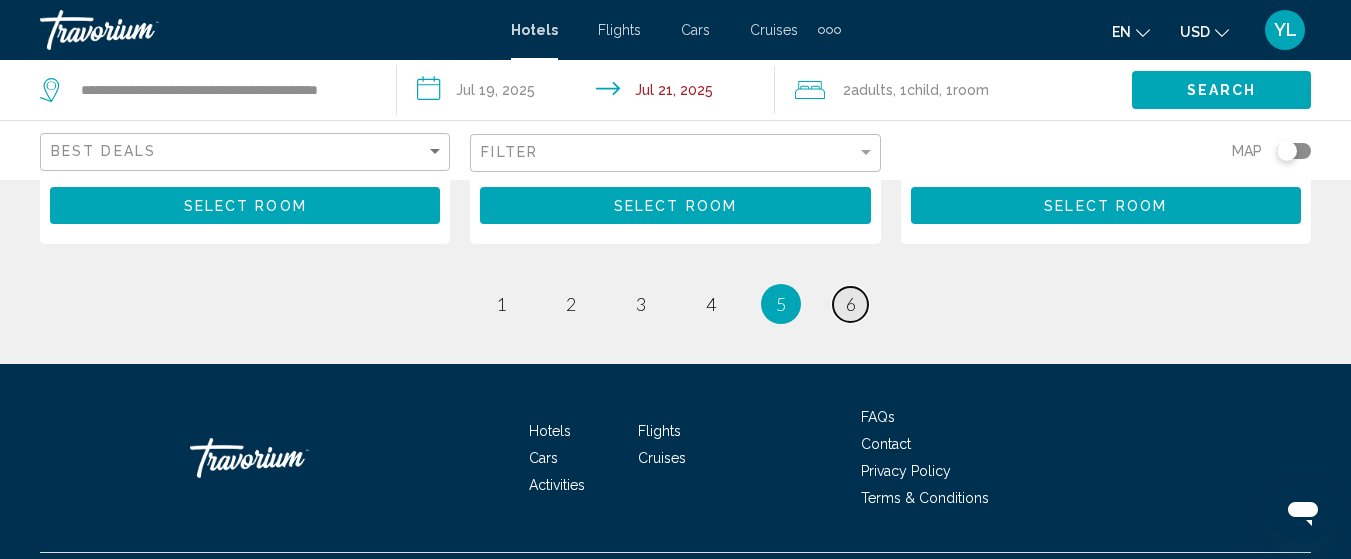 click on "6" at bounding box center (501, 304) 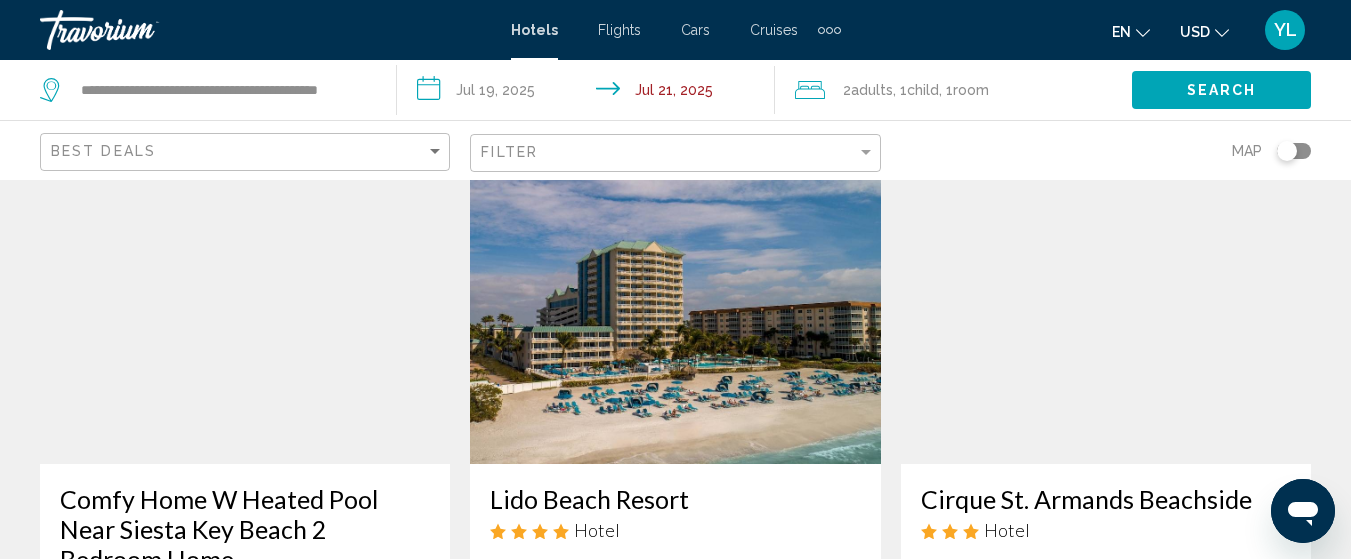 scroll, scrollTop: 95, scrollLeft: 0, axis: vertical 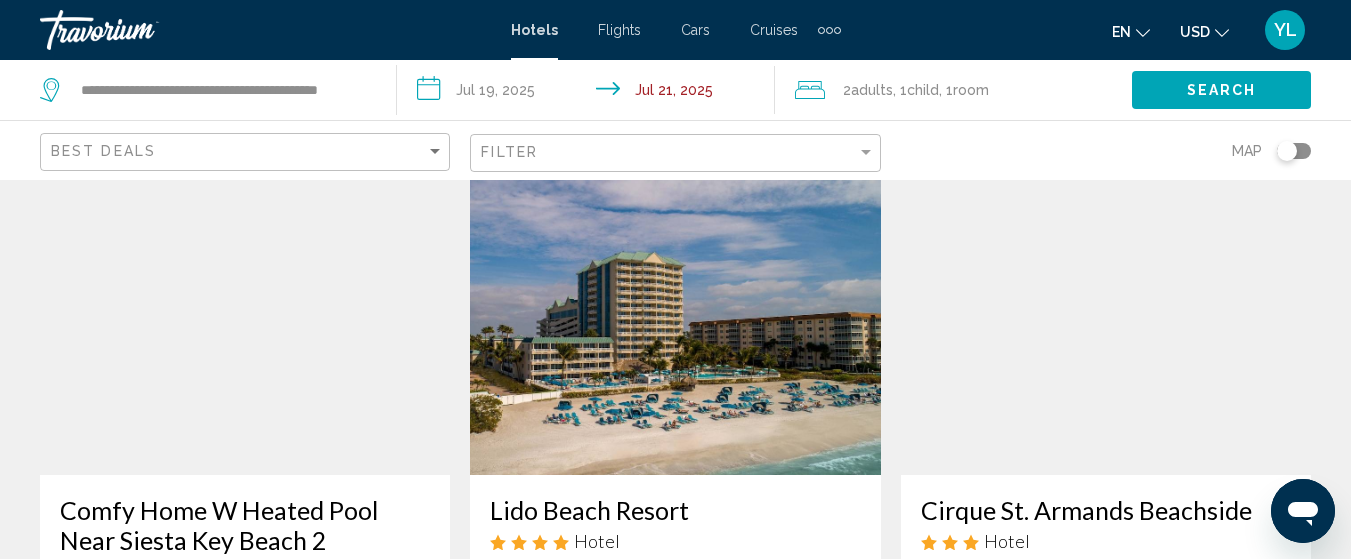 click at bounding box center (675, 315) 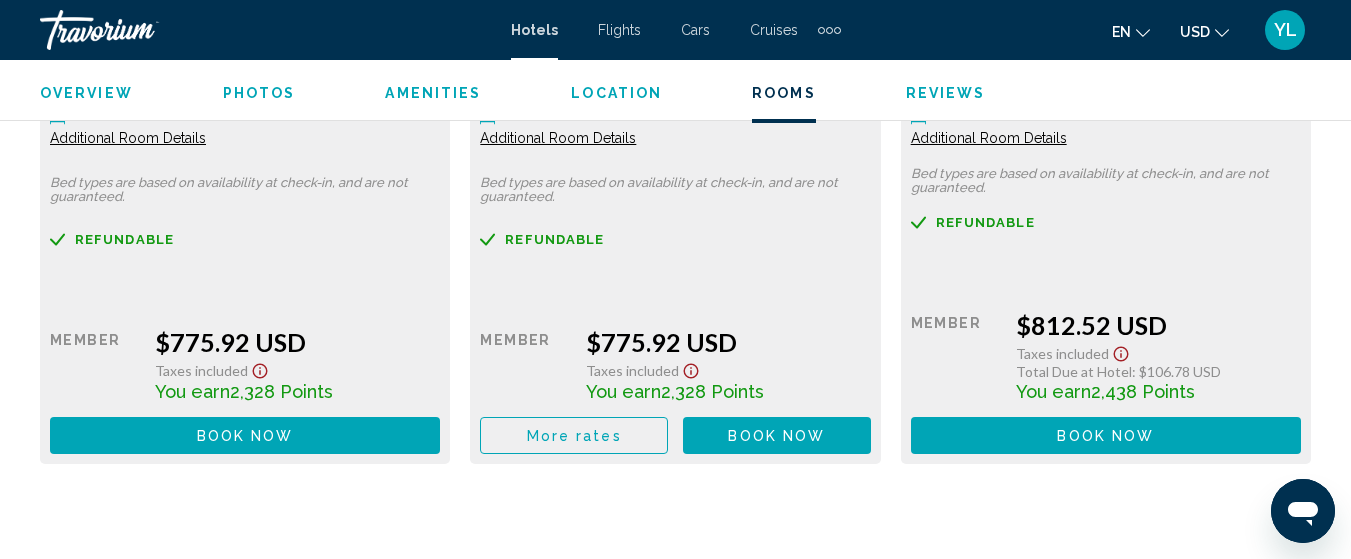 scroll, scrollTop: 3272, scrollLeft: 0, axis: vertical 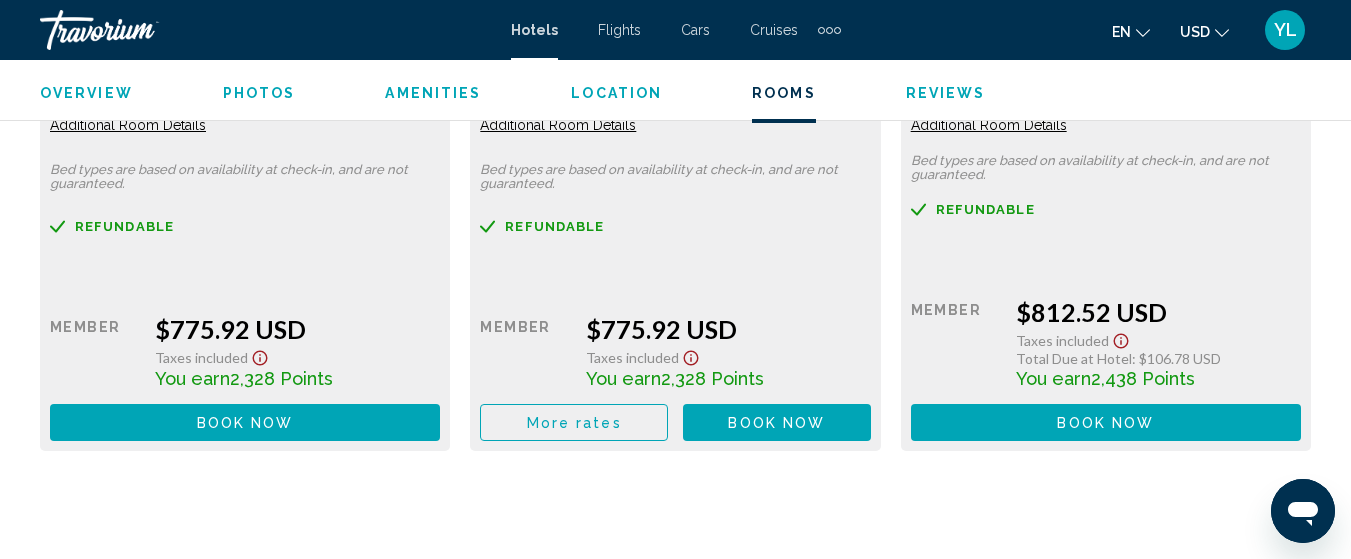 click on "Additional Room Details" at bounding box center [128, 125] 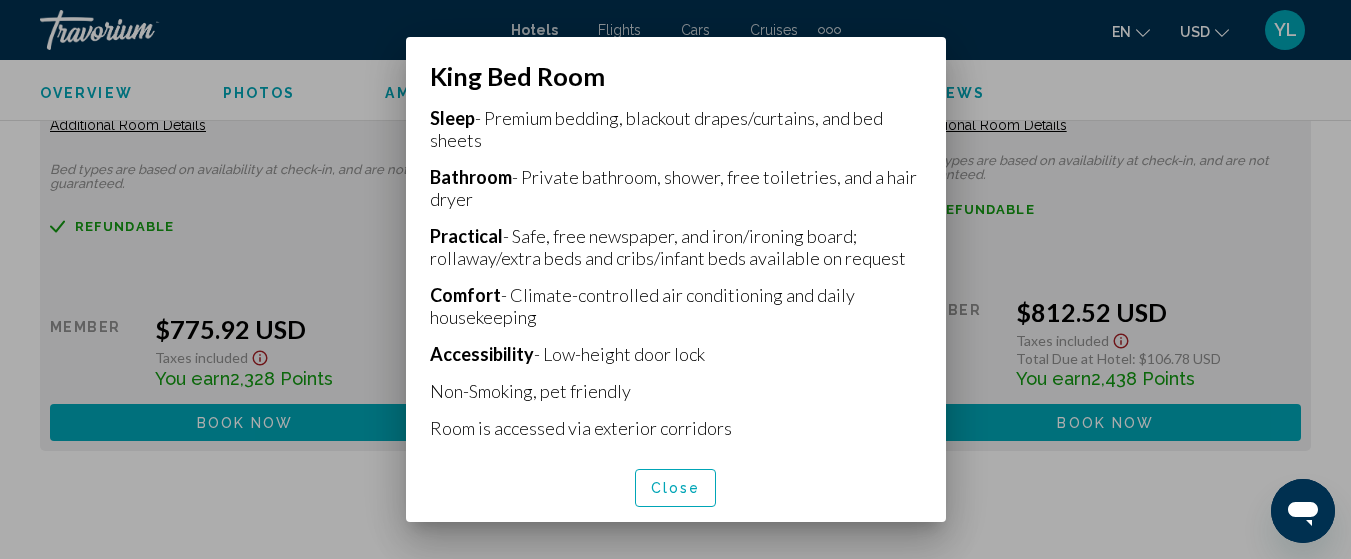 scroll, scrollTop: 584, scrollLeft: 0, axis: vertical 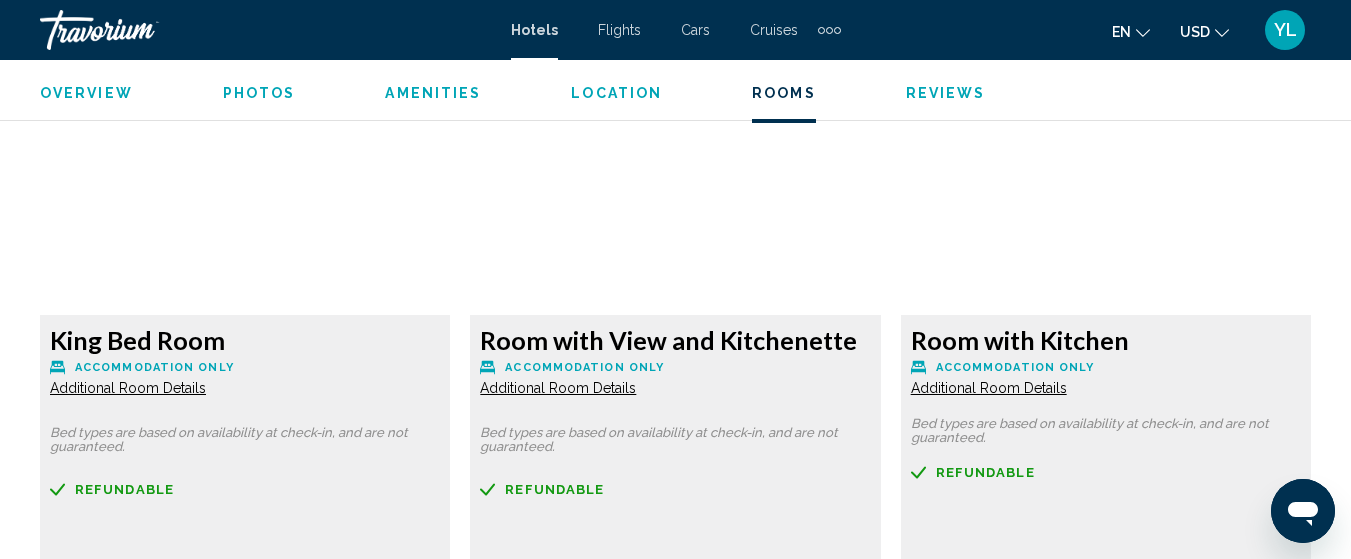 click at bounding box center (245, 190) 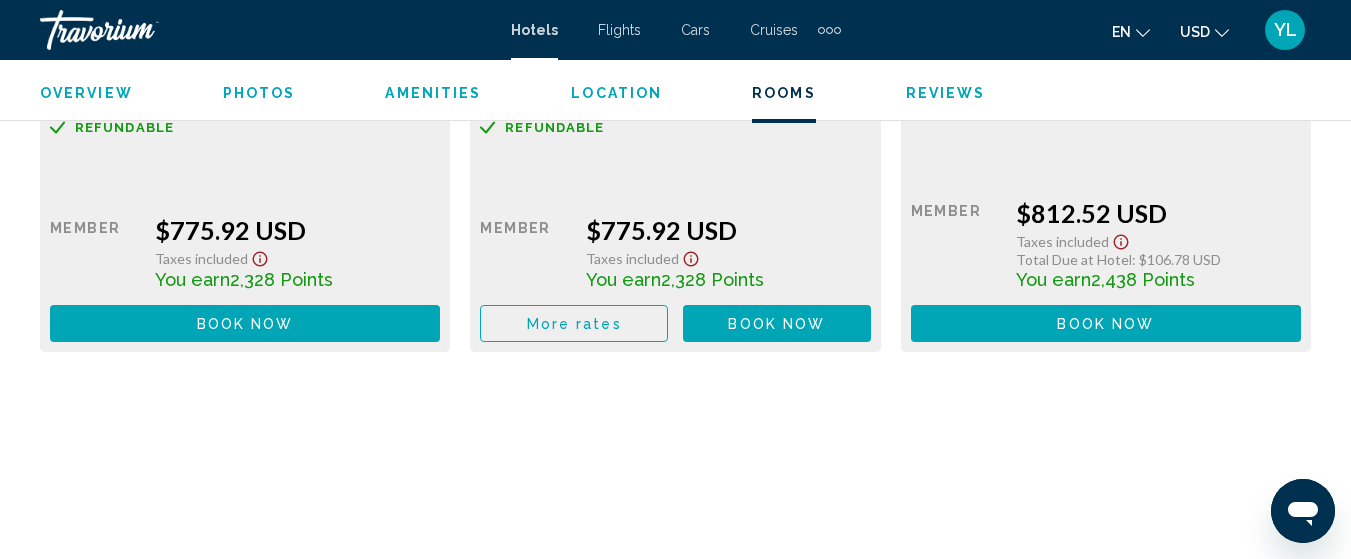 scroll, scrollTop: 3381, scrollLeft: 0, axis: vertical 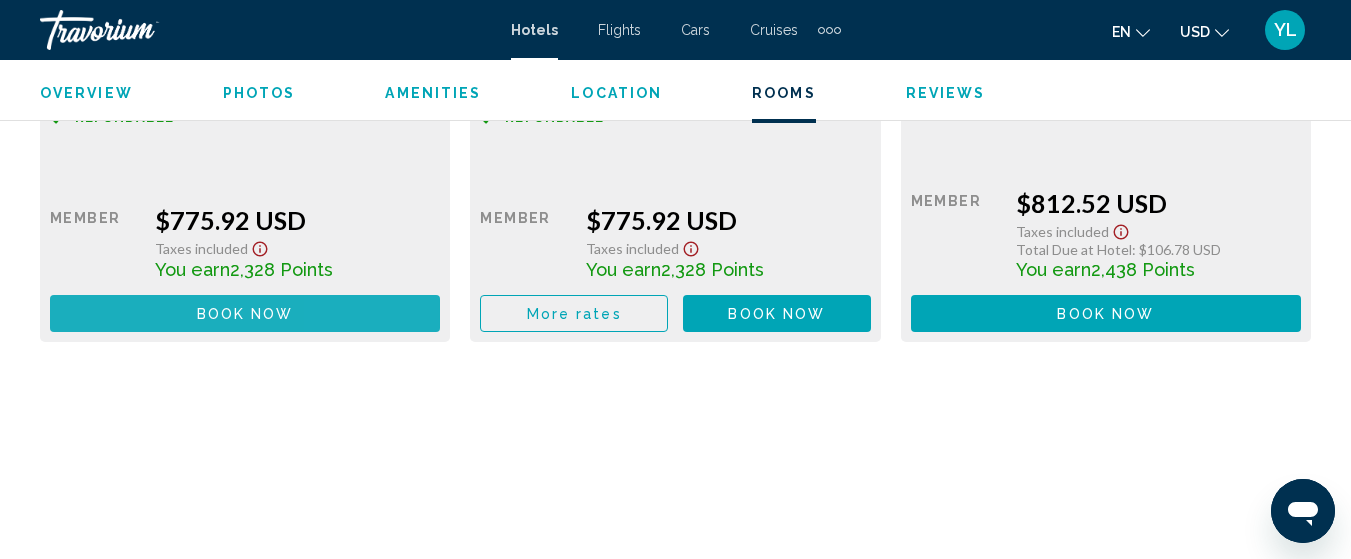 click on "Book now No longer available" at bounding box center (245, 313) 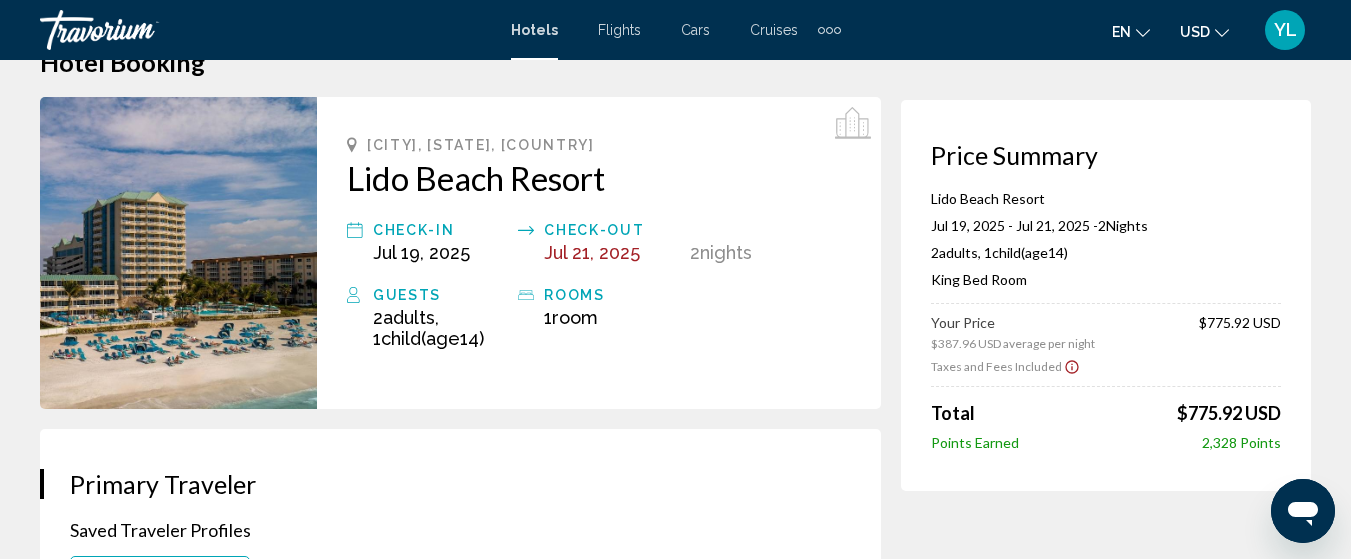 scroll, scrollTop: 0, scrollLeft: 0, axis: both 